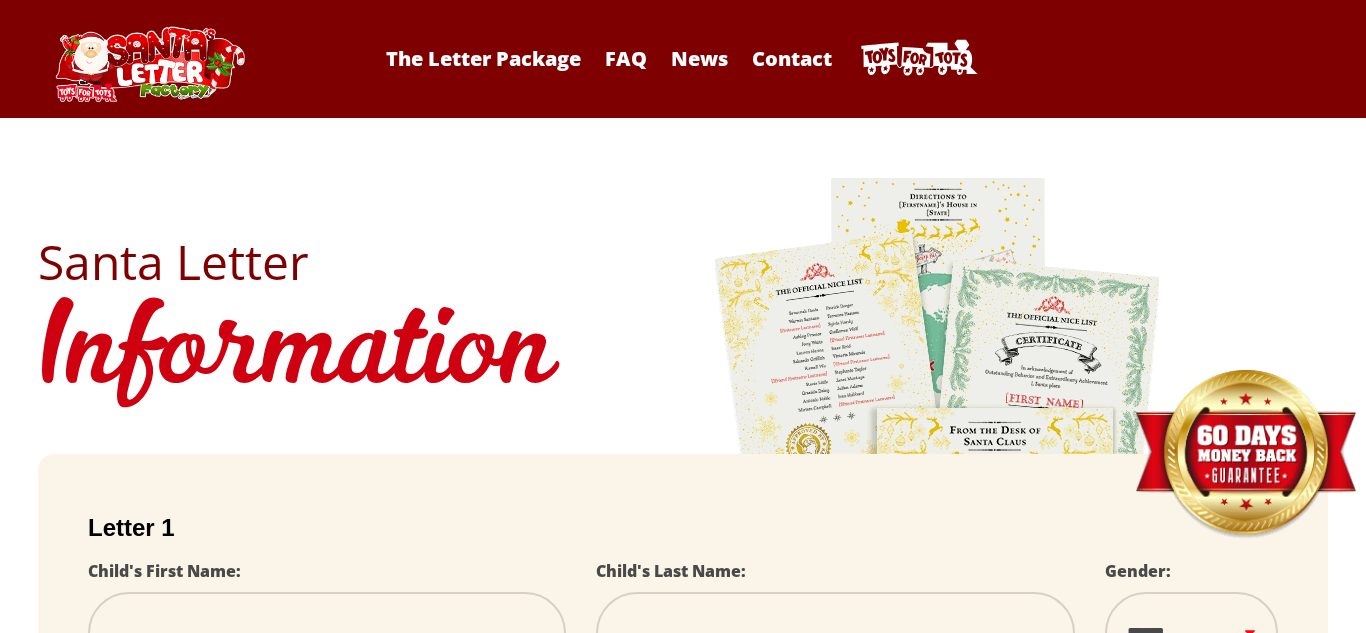 scroll, scrollTop: 0, scrollLeft: 0, axis: both 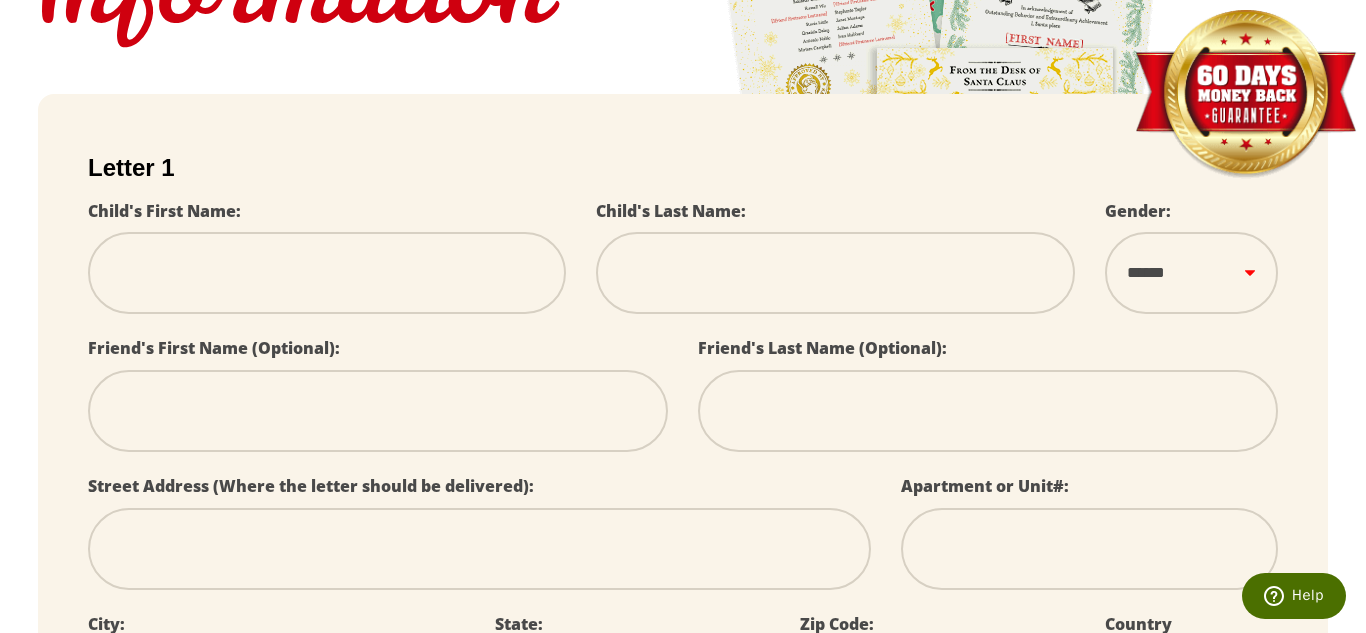 click at bounding box center (327, 273) 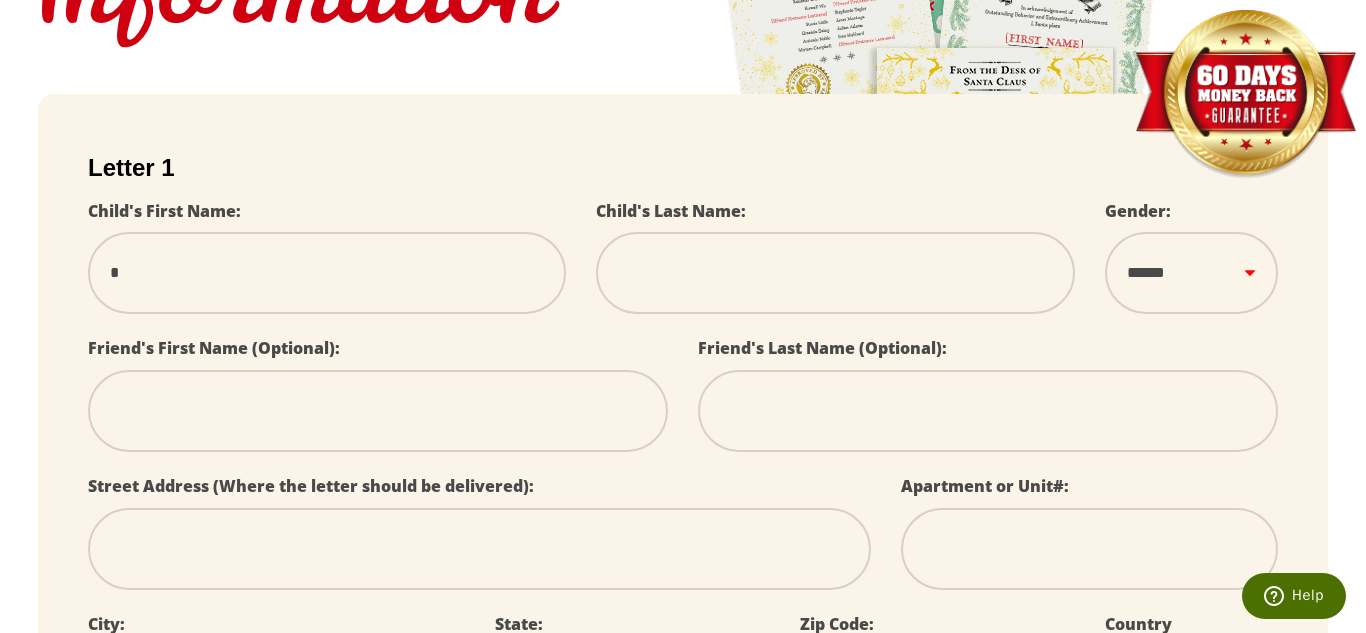 type on "**" 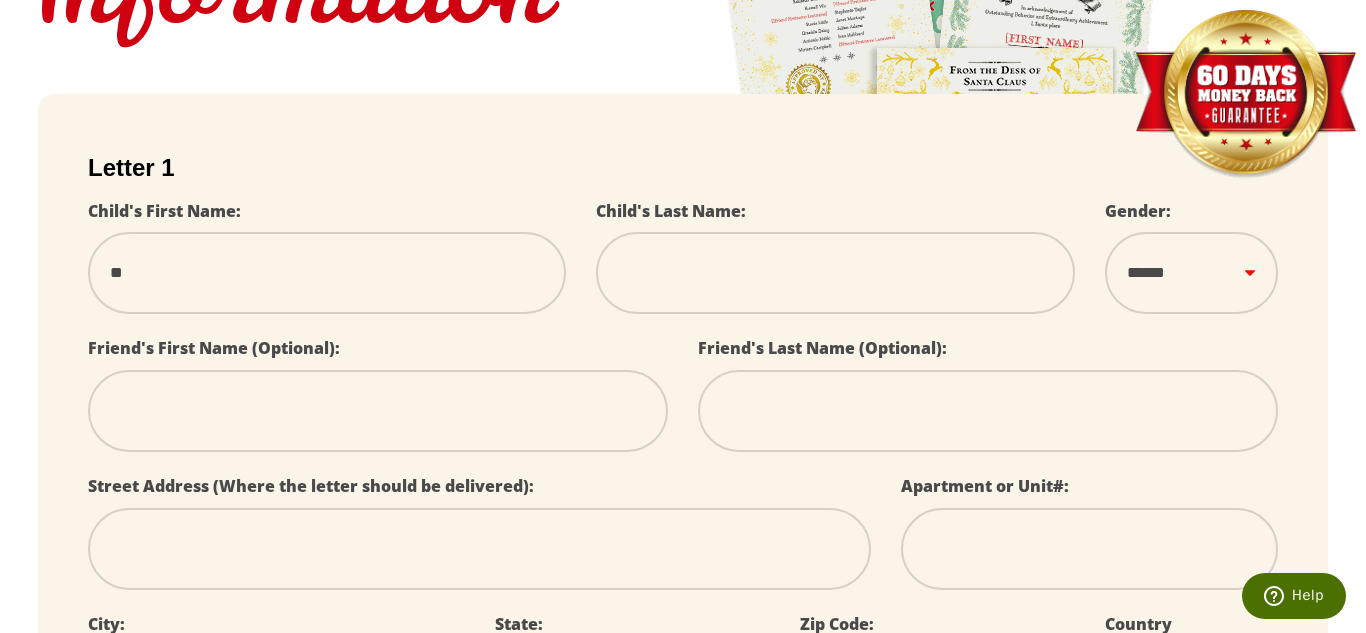 select 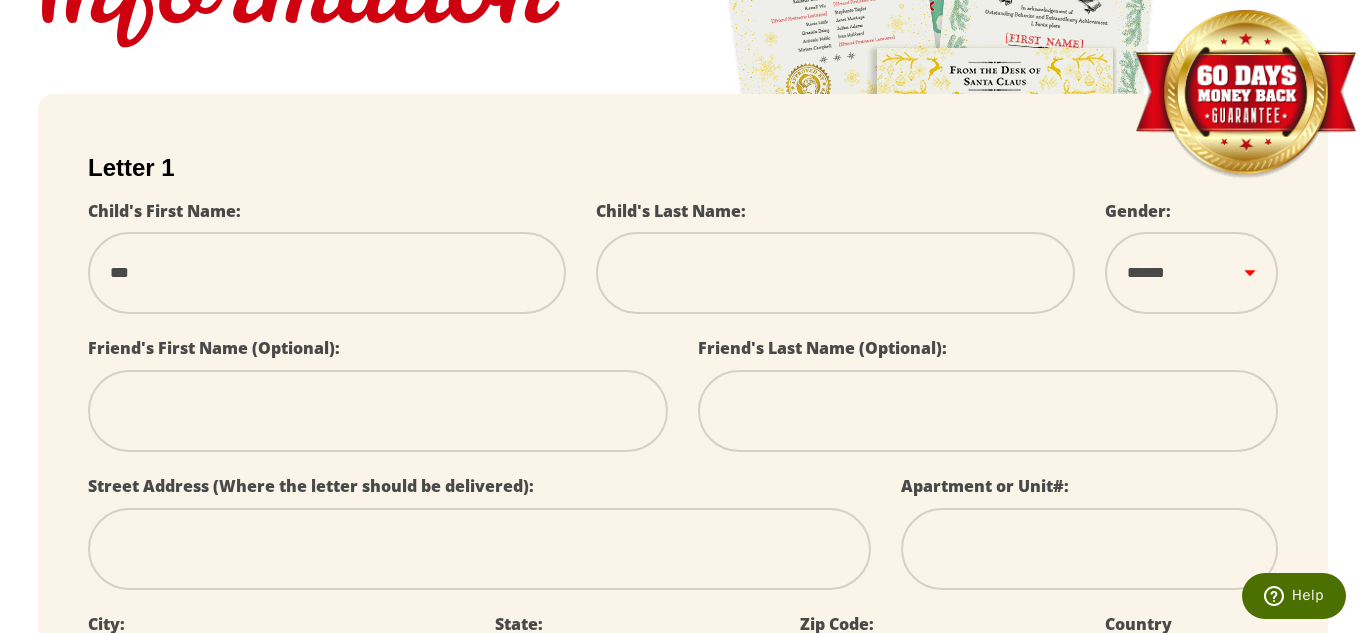 select 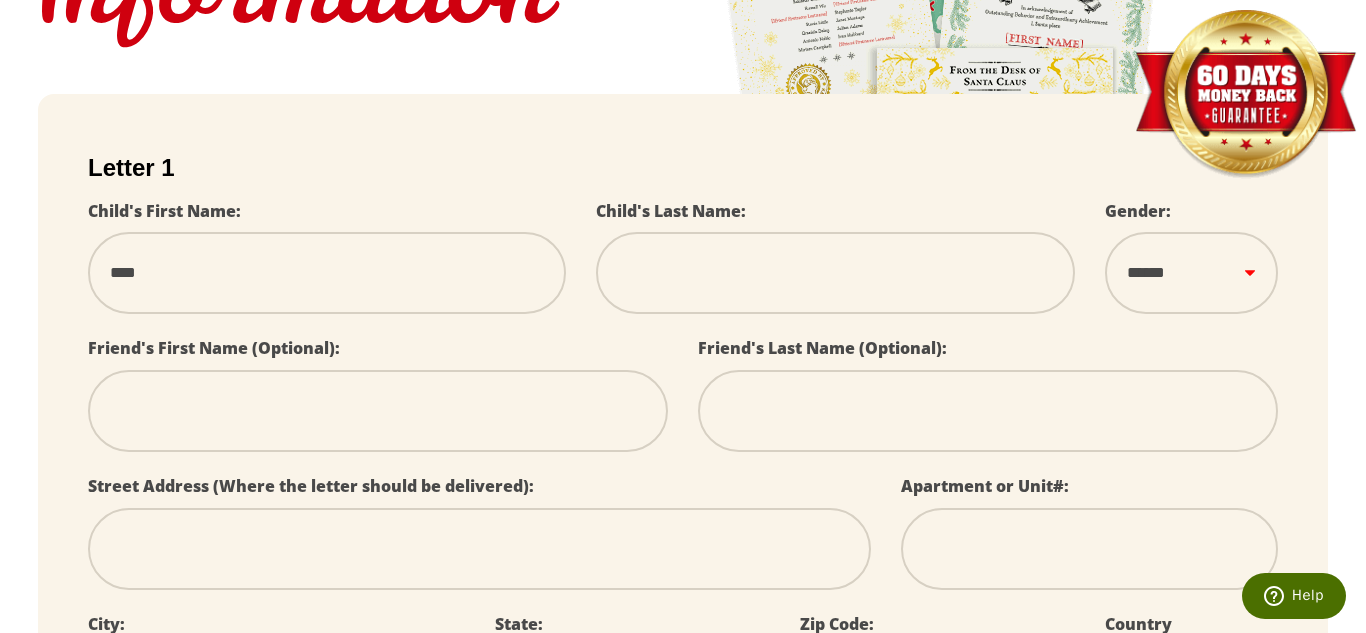 type on "*****" 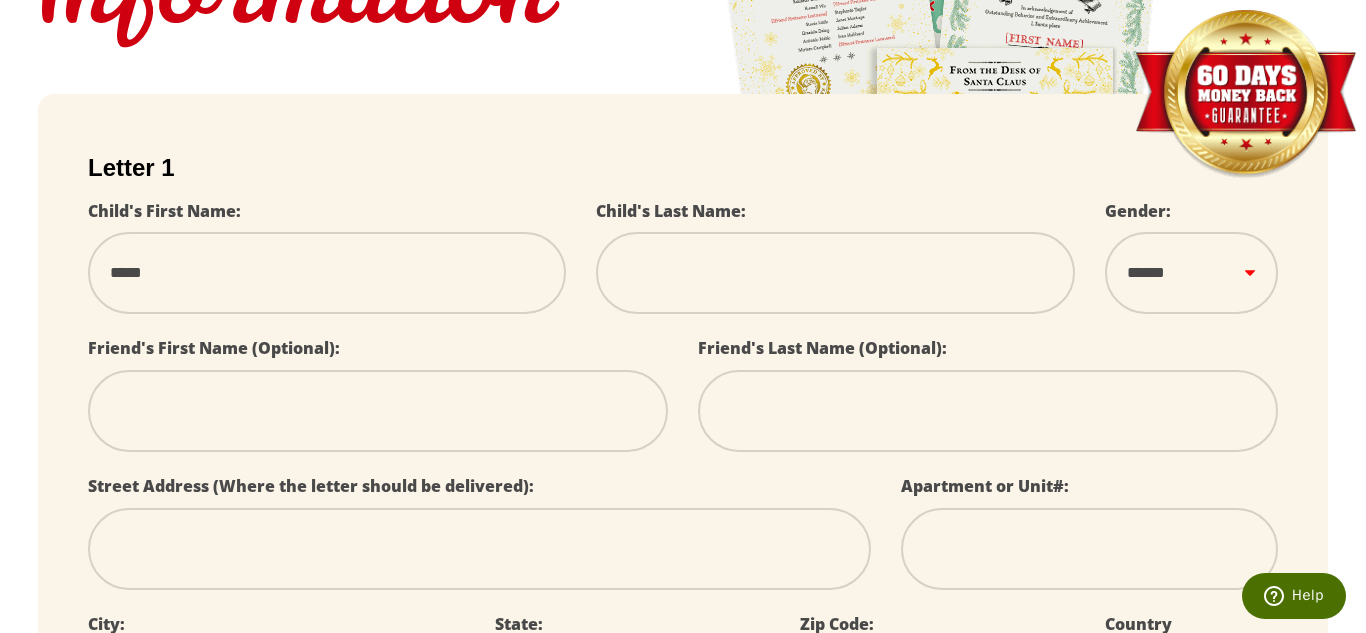 select 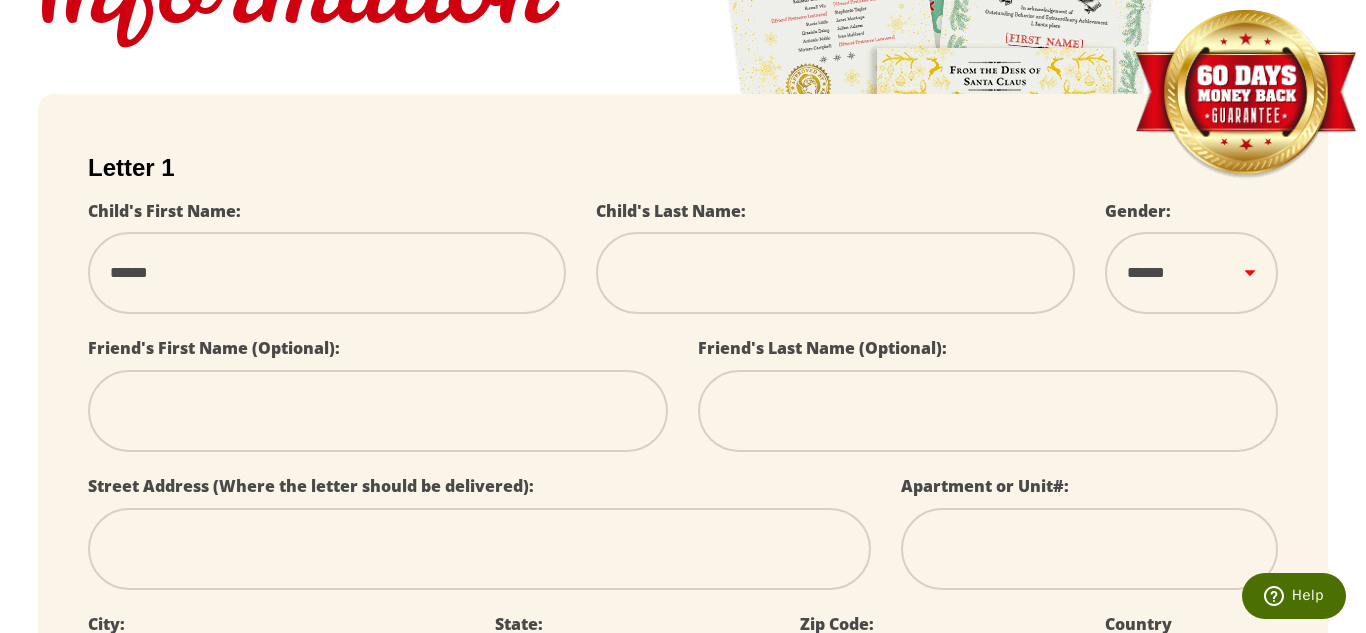 type on "******" 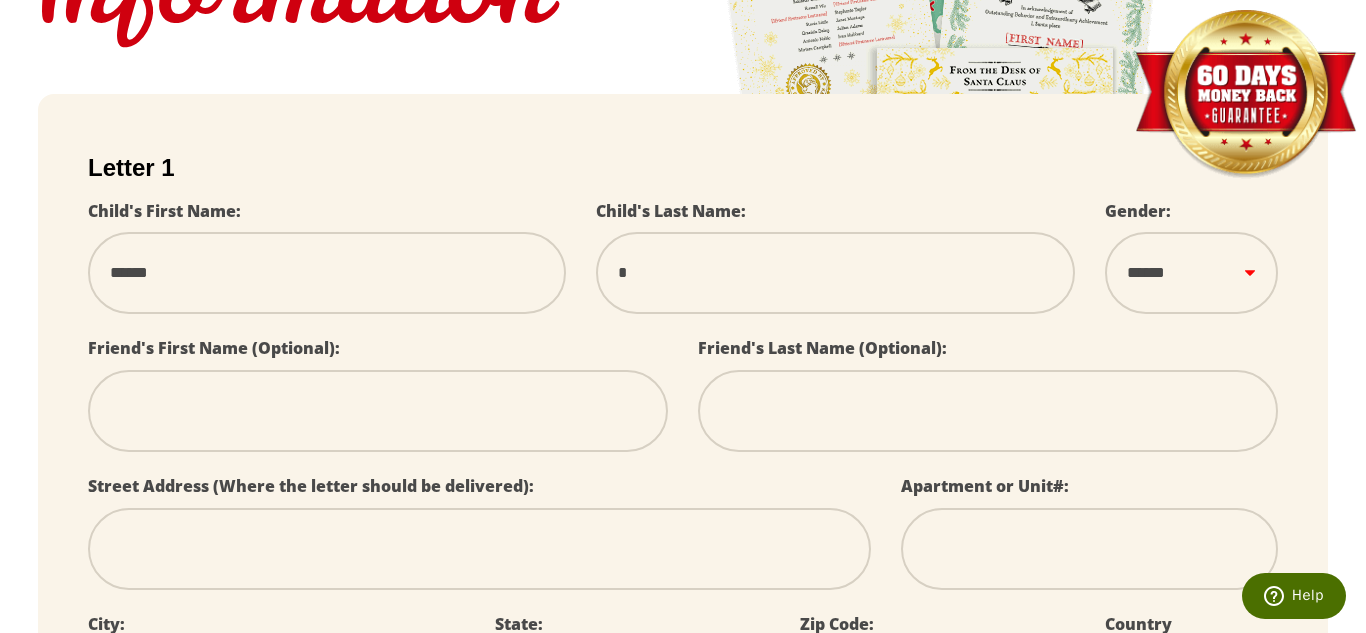 type on "**" 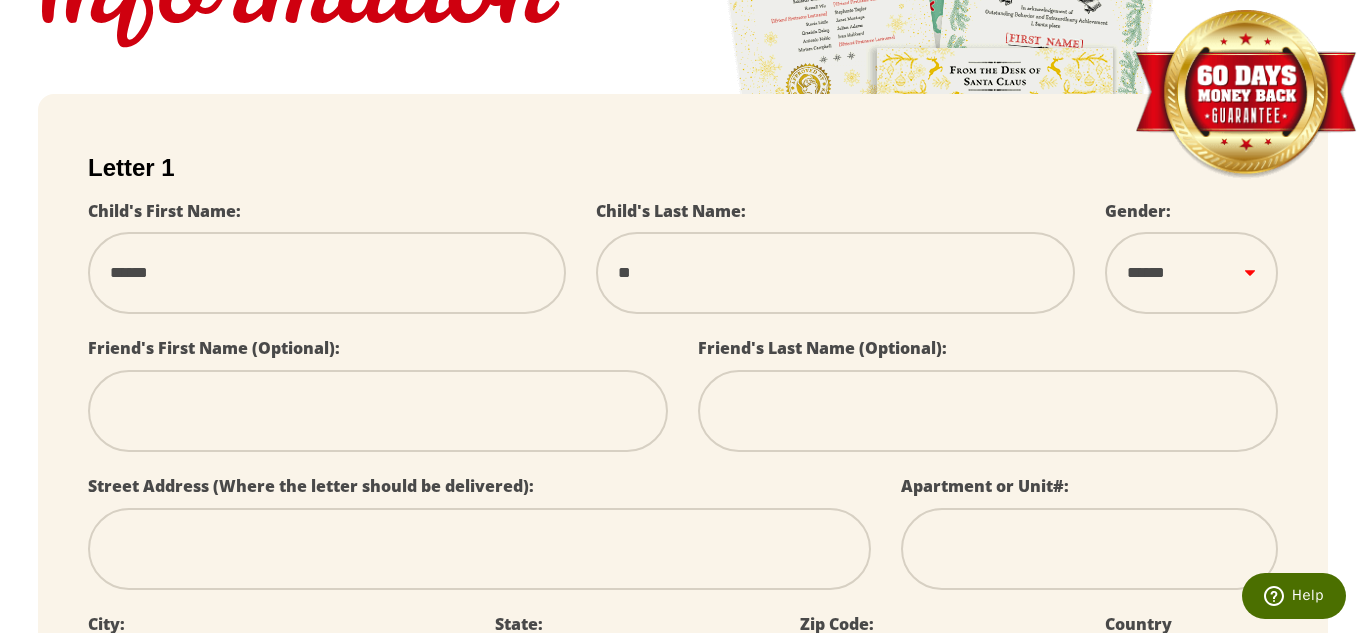 type on "***" 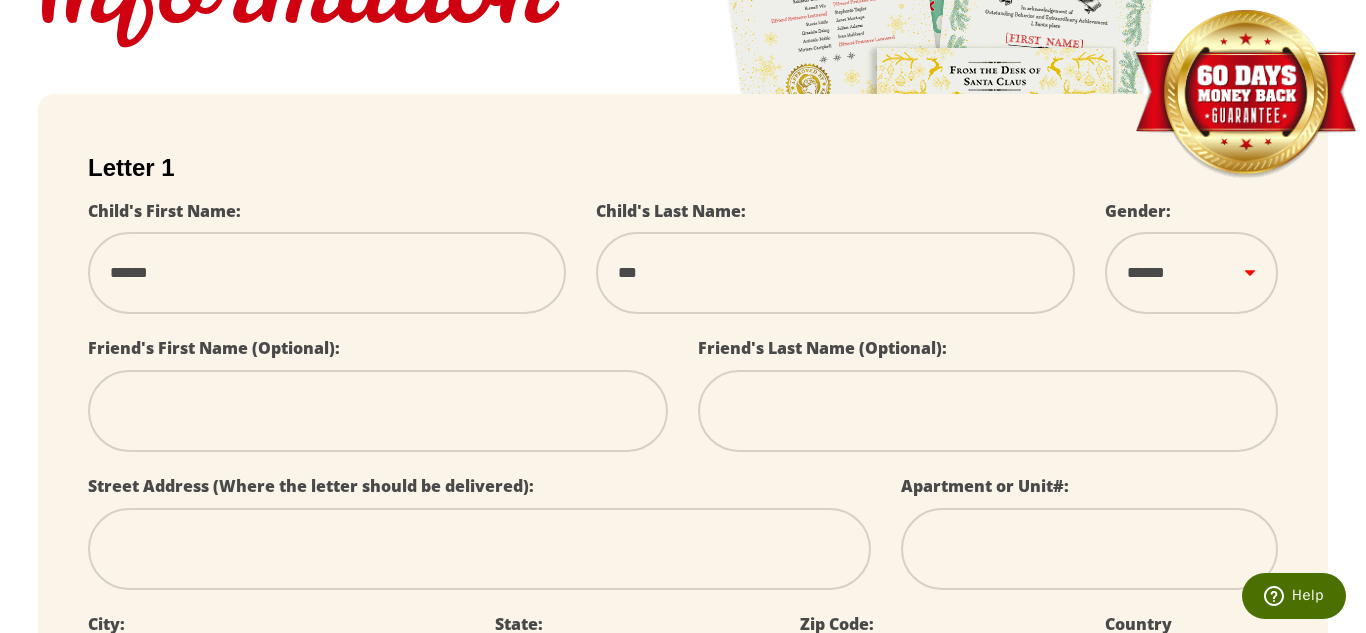 type on "****" 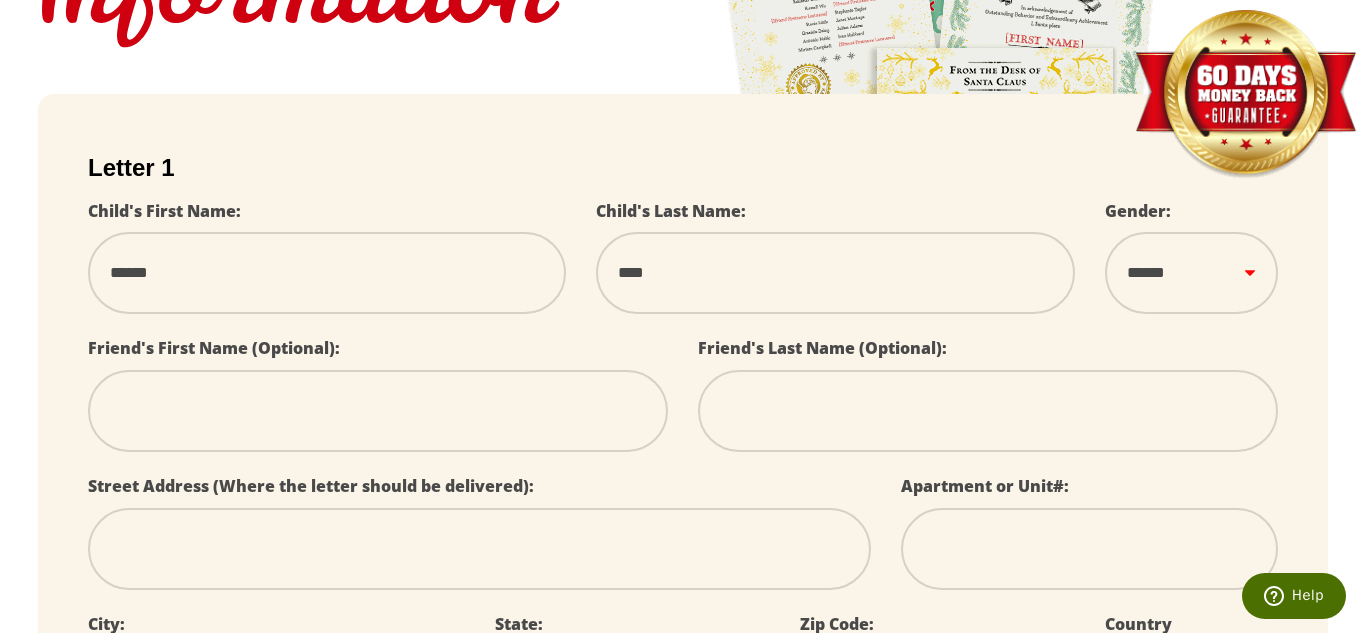 select 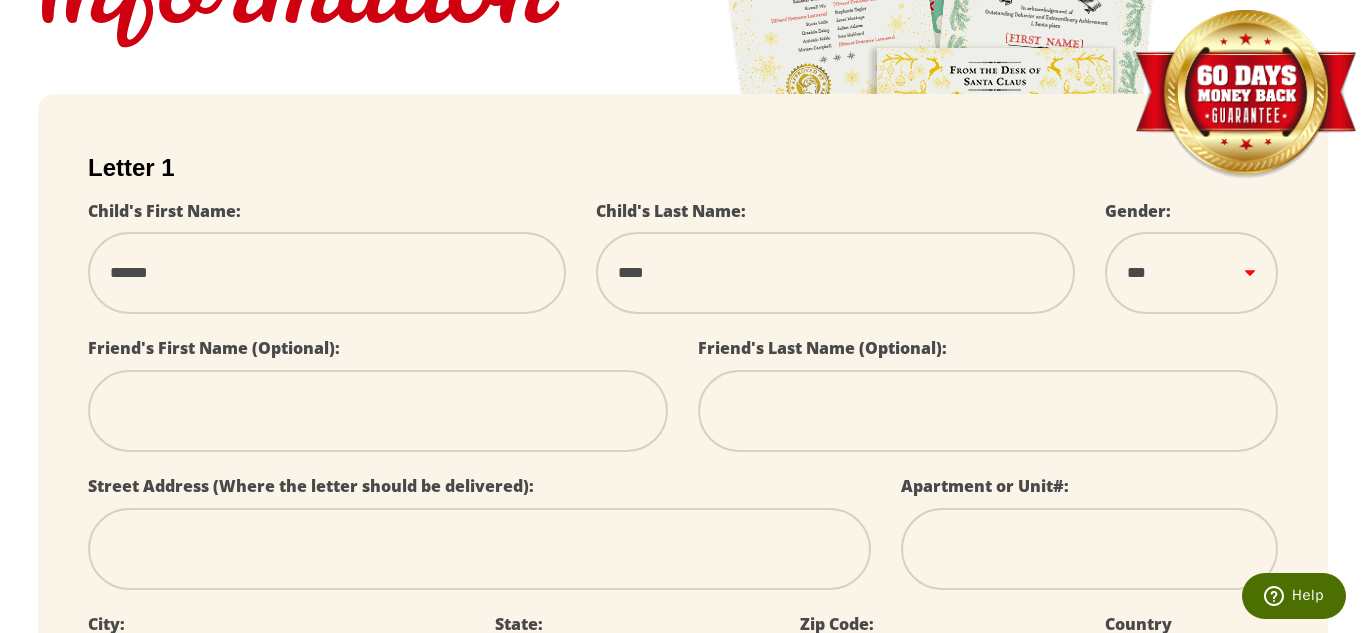 click on "******   ***   ****" at bounding box center (1191, 273) 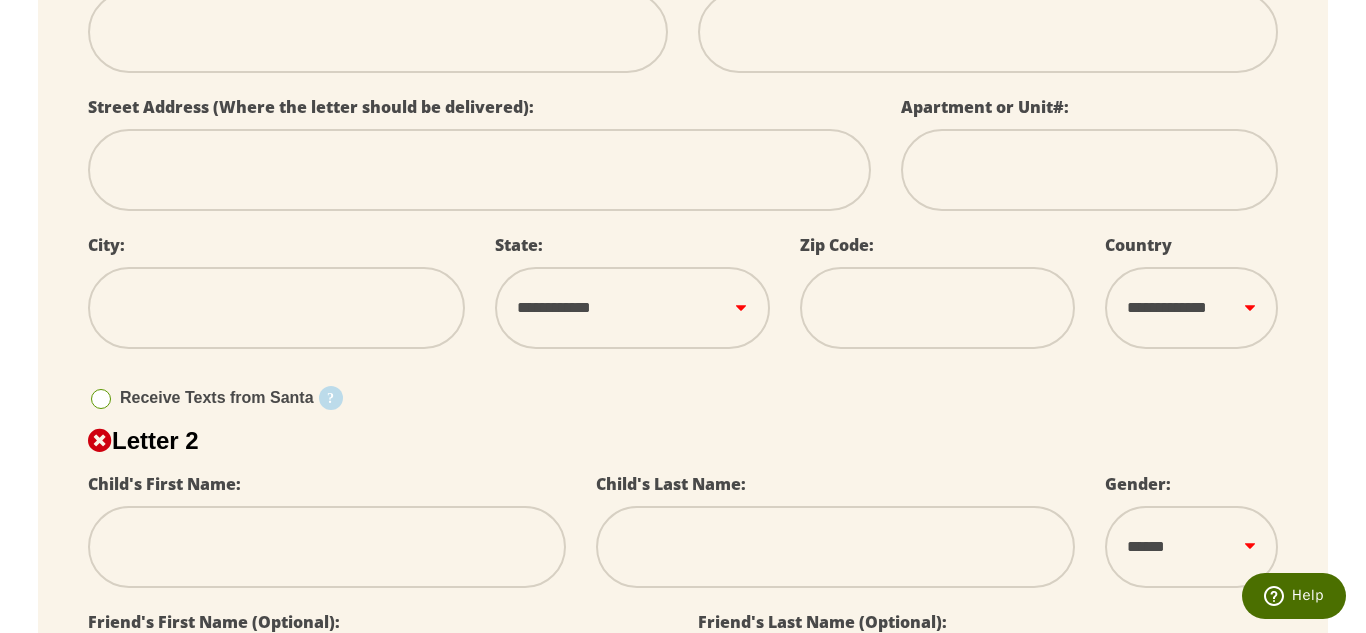 scroll, scrollTop: 740, scrollLeft: 0, axis: vertical 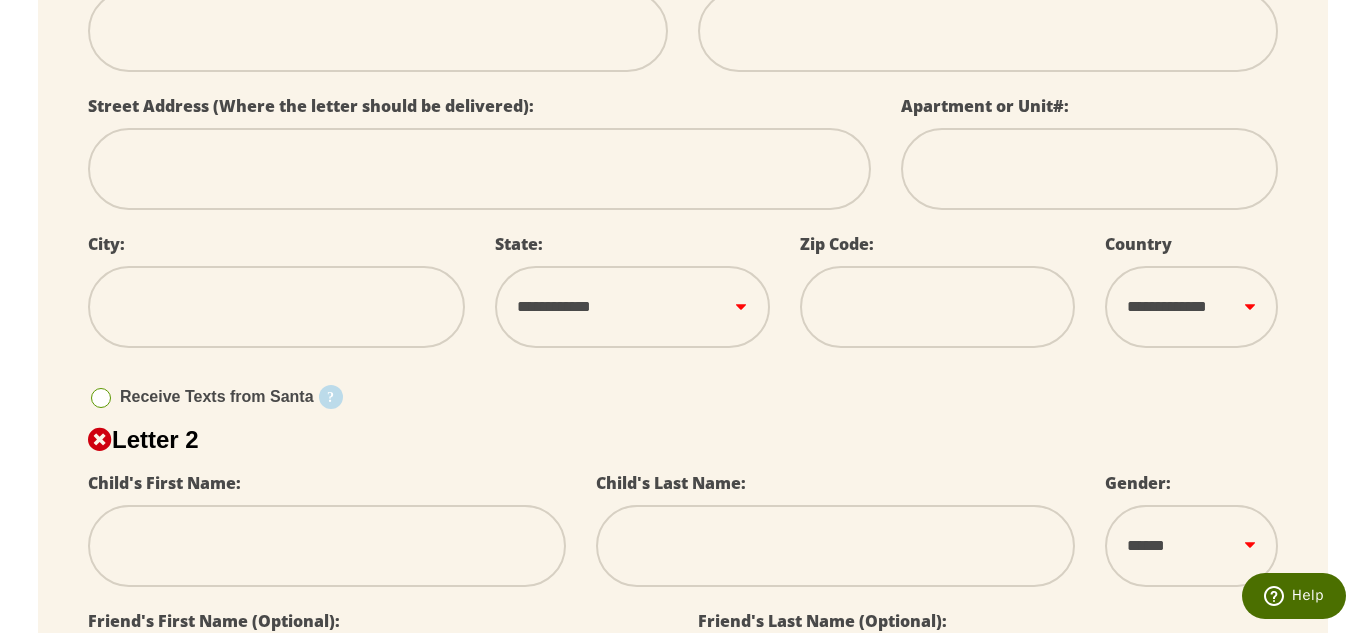 click at bounding box center [479, 169] 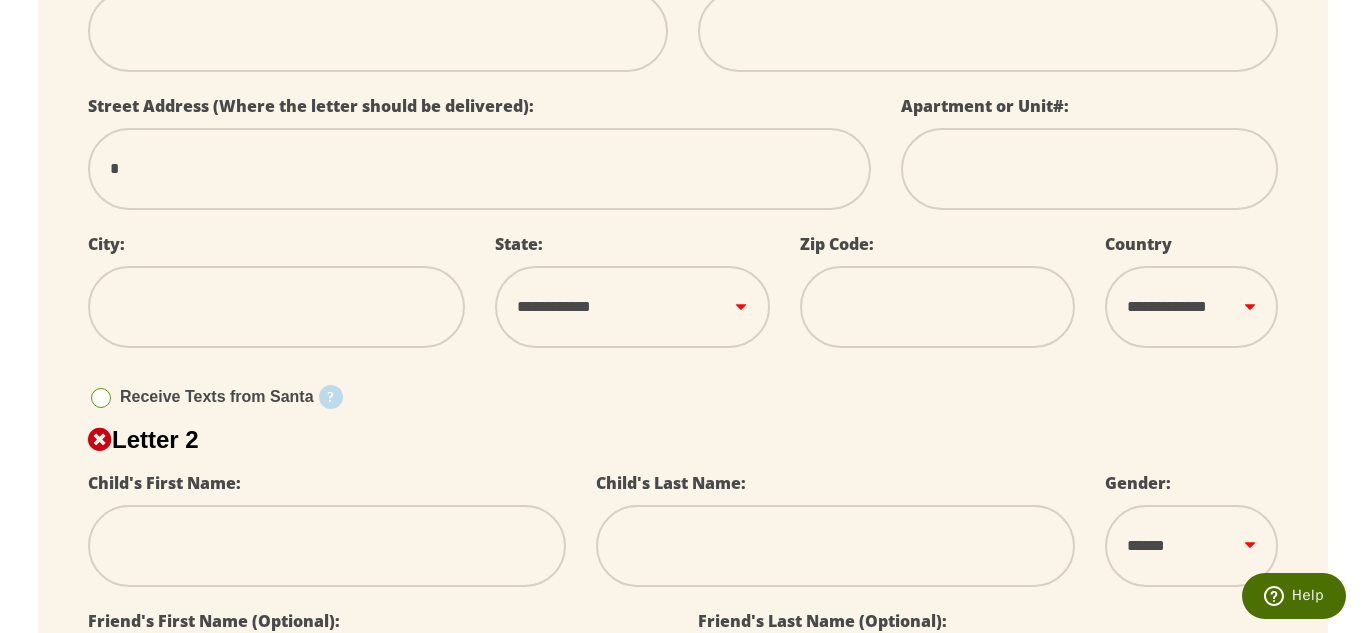 type on "**" 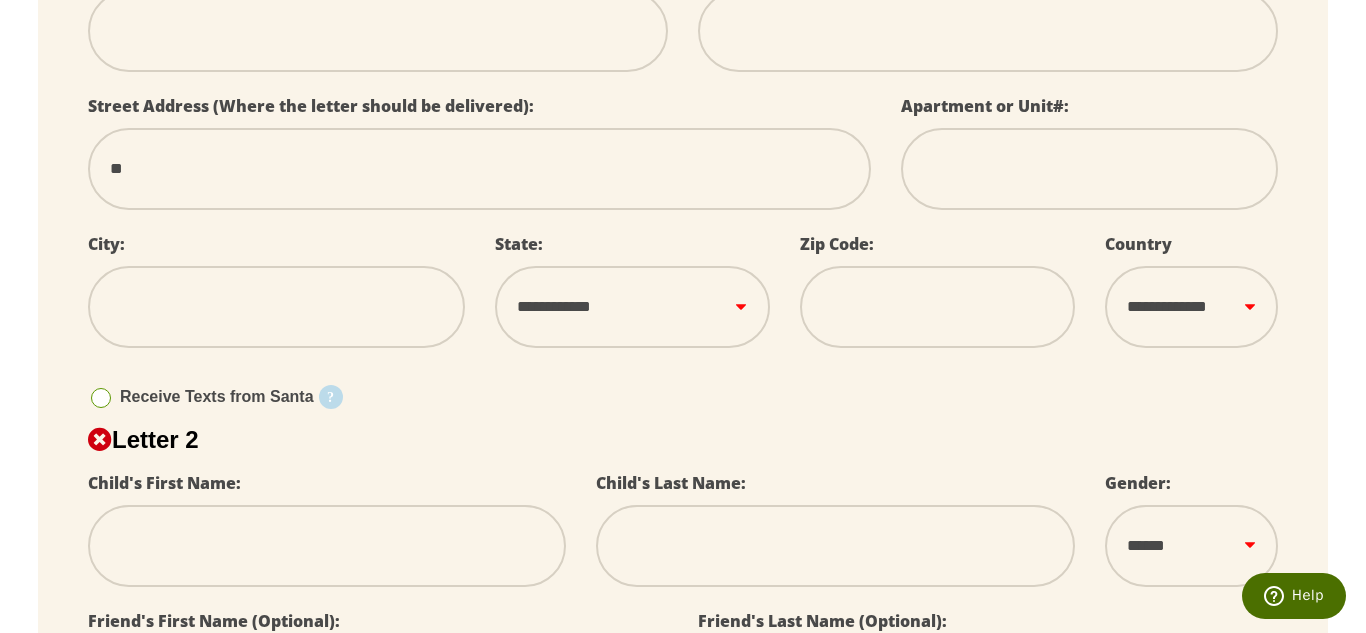 type on "***" 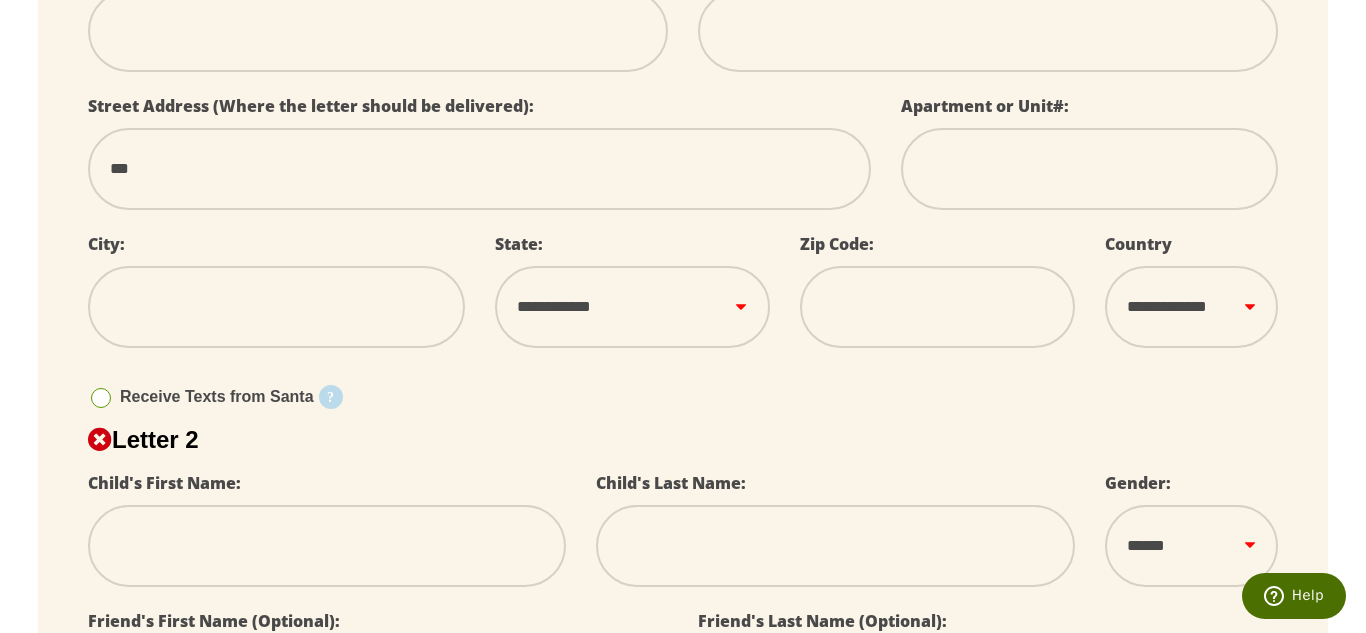 select 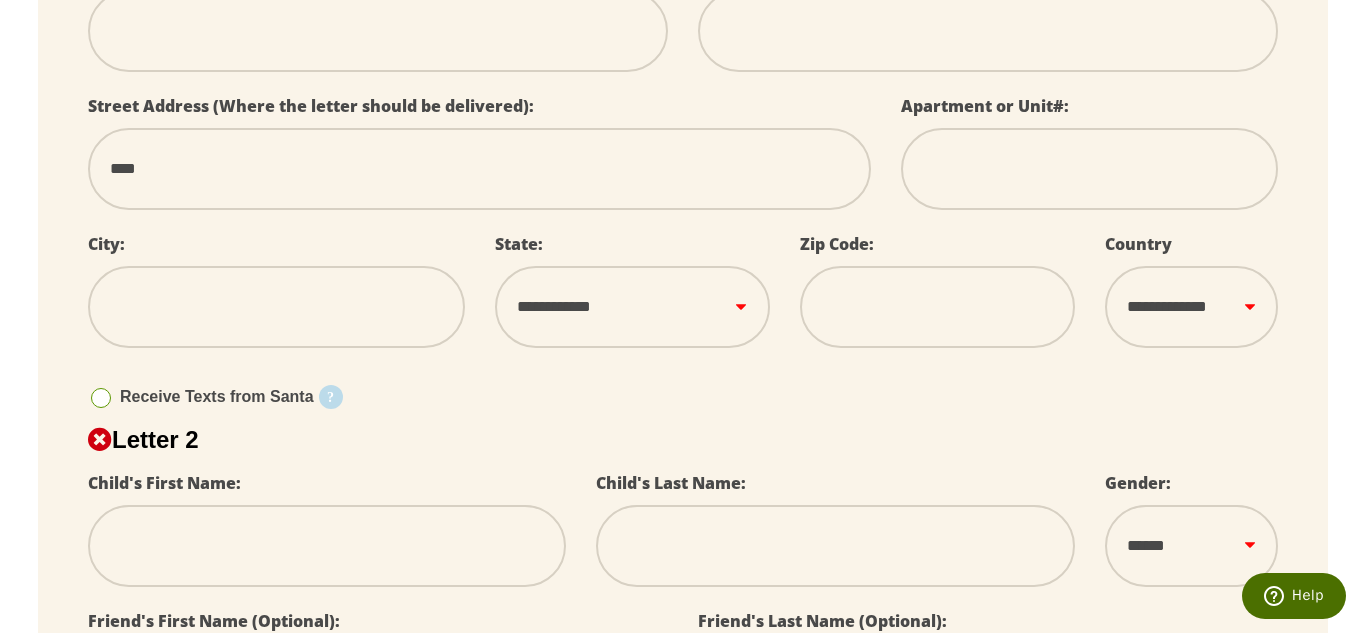 type on "*****" 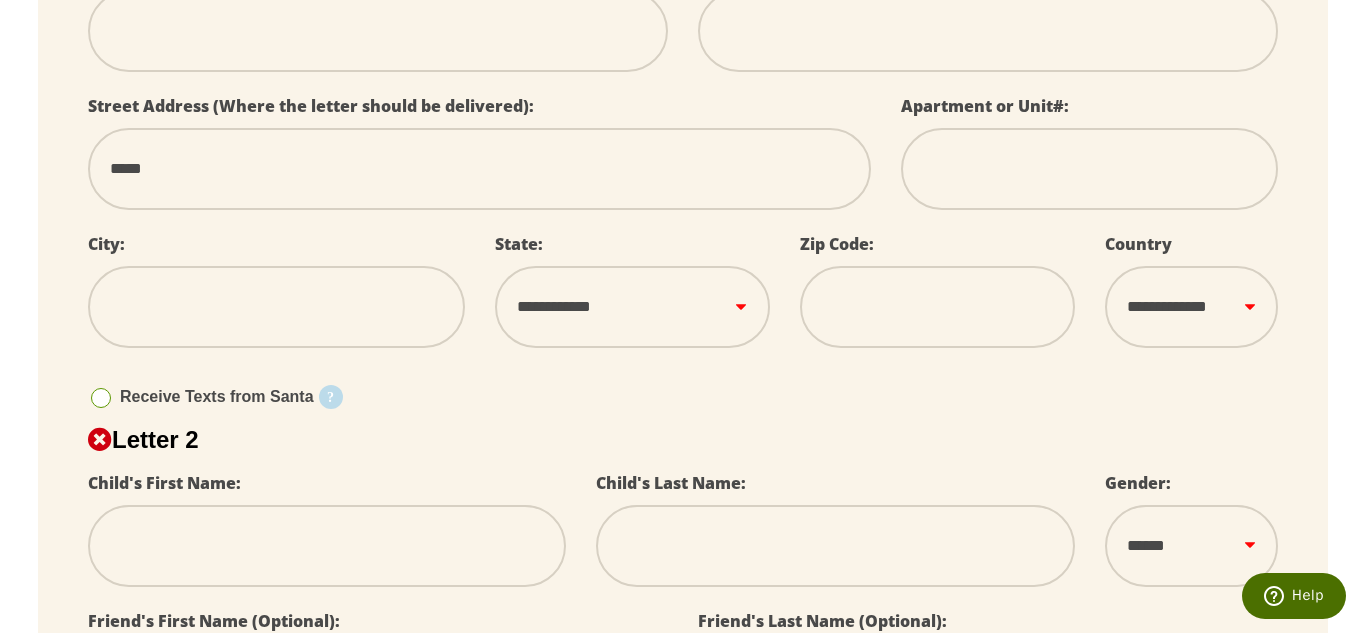 select 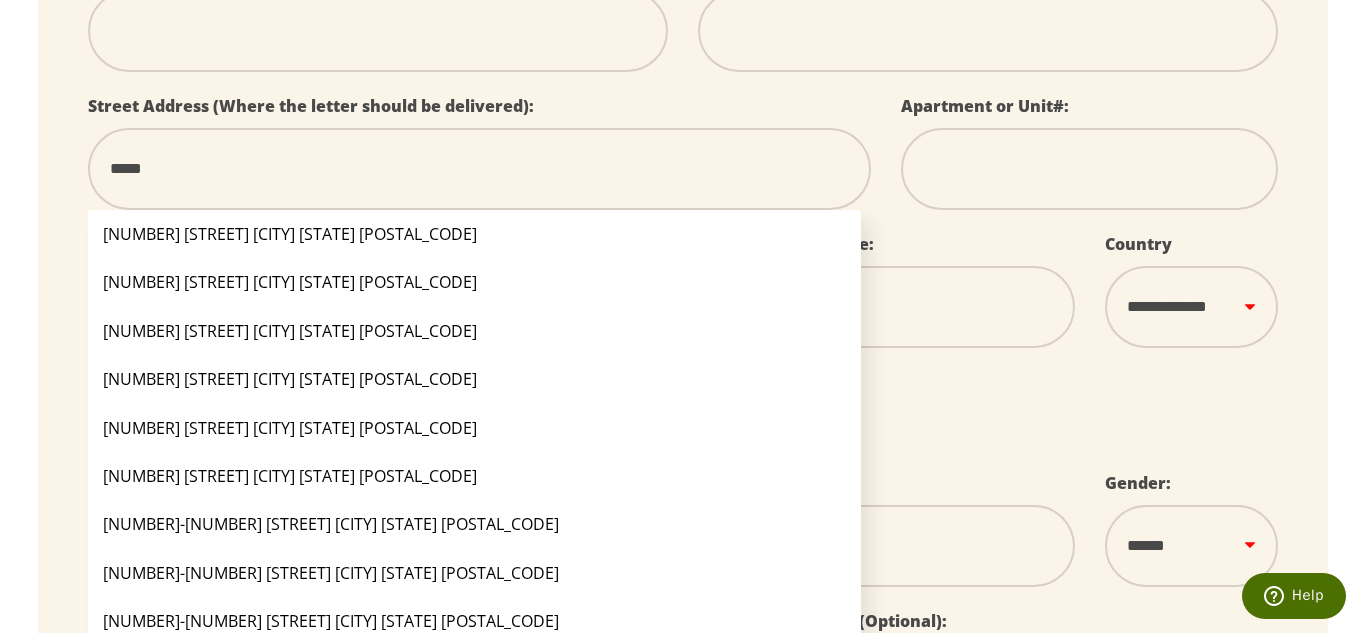 type on "******" 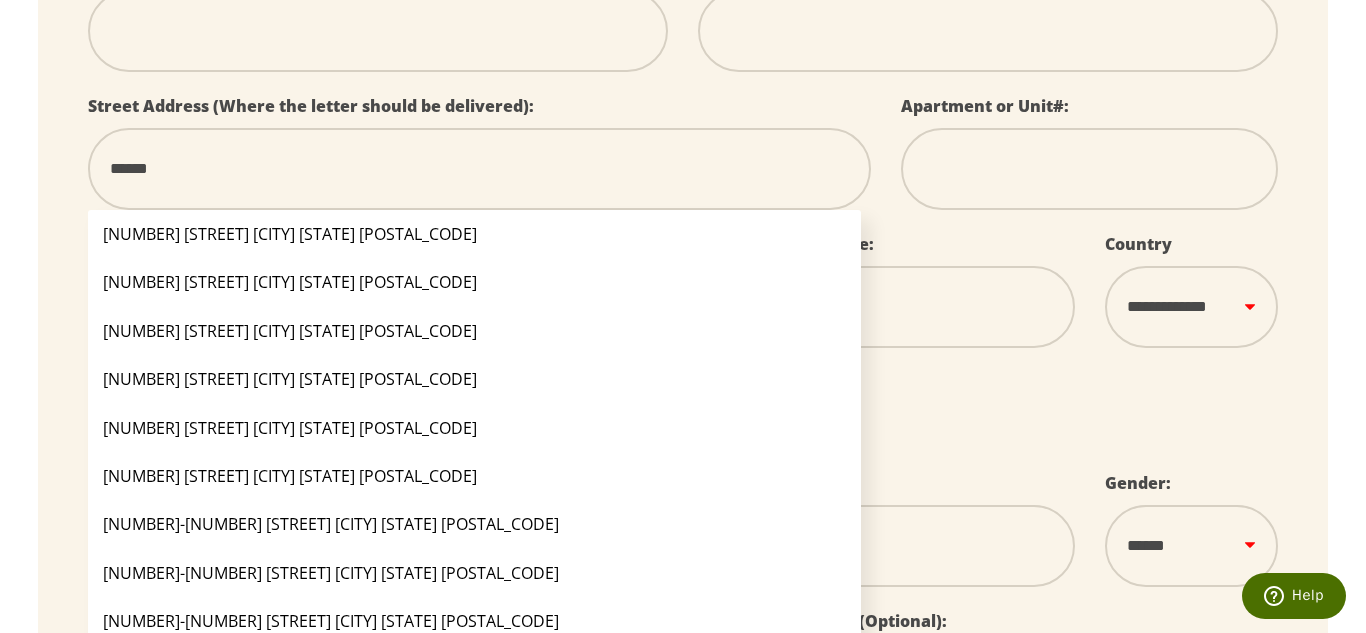 select 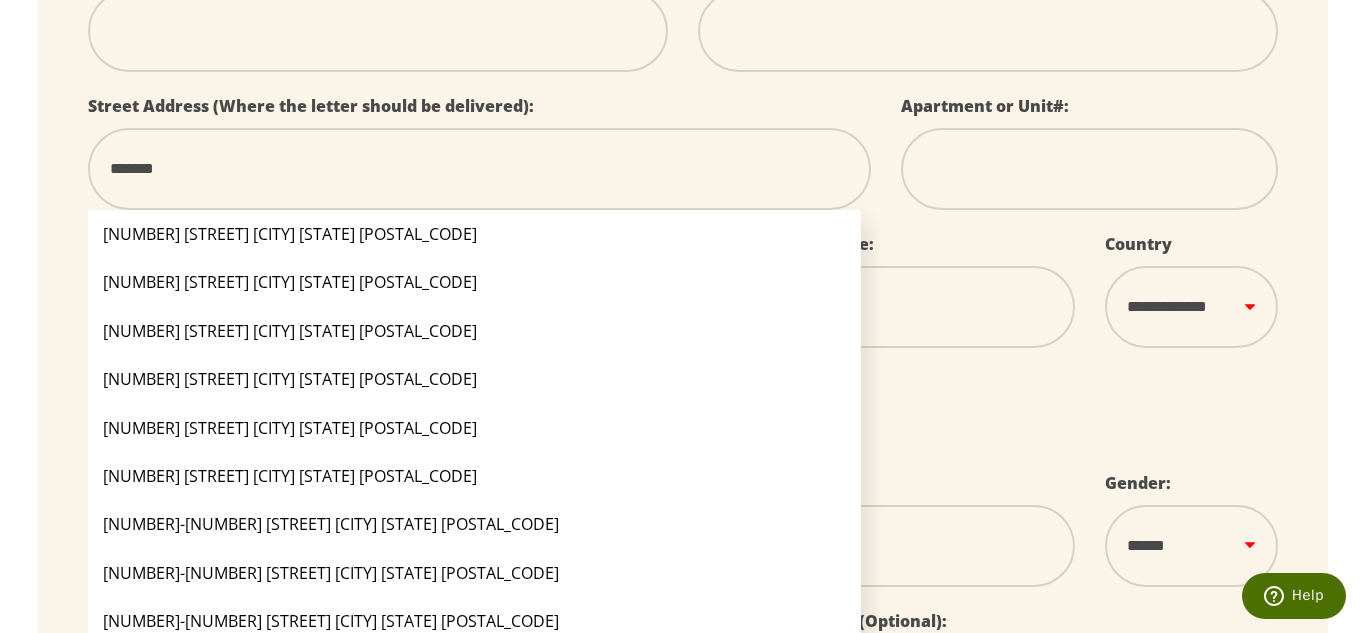select 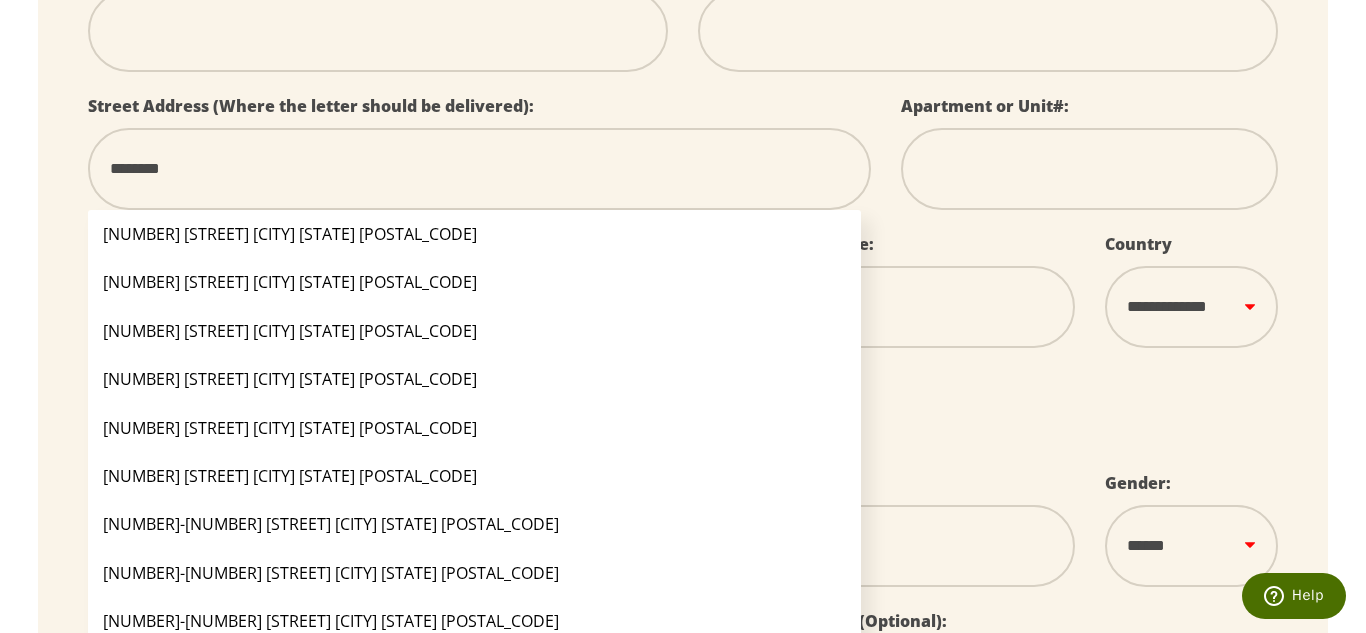 select 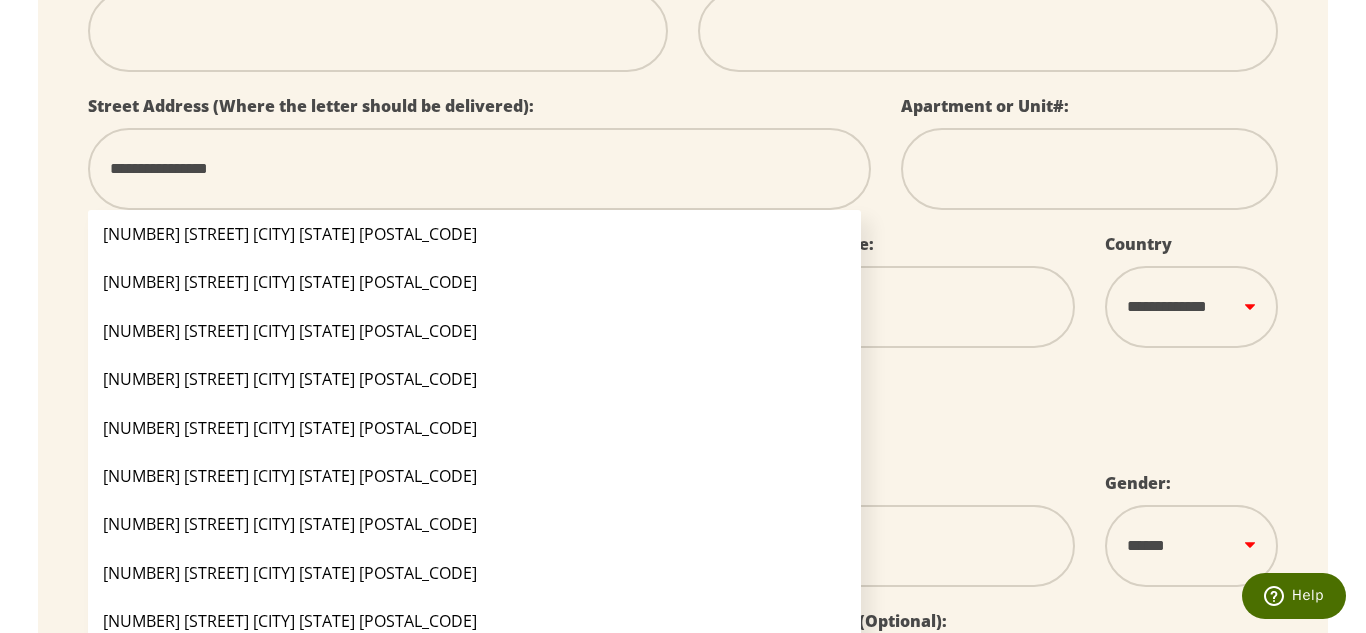 click on "**********" at bounding box center [683, 1118] 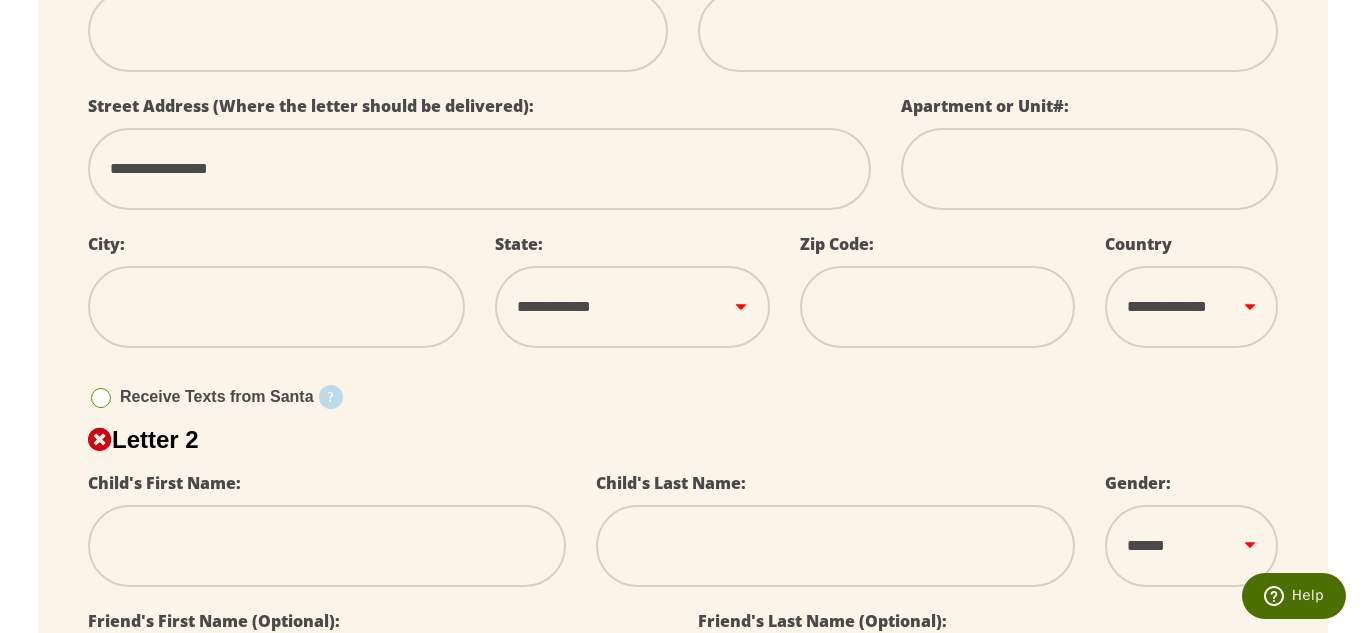 click at bounding box center [276, 307] 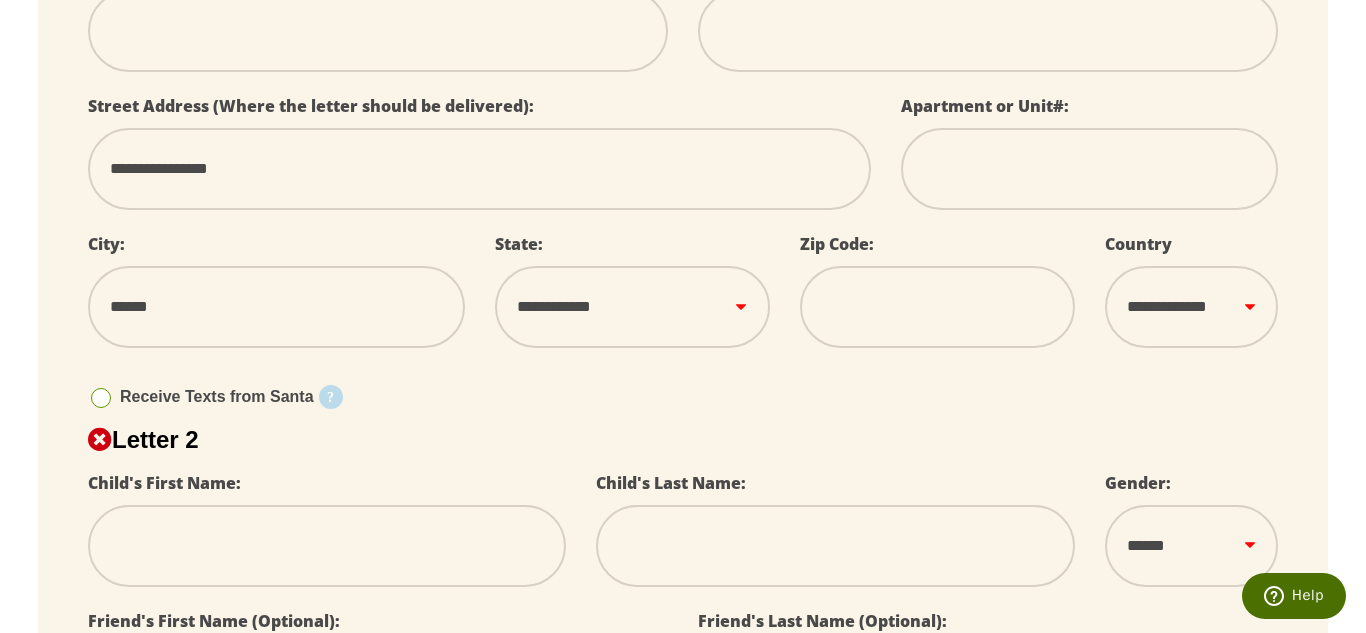 click on "**********" at bounding box center [632, 307] 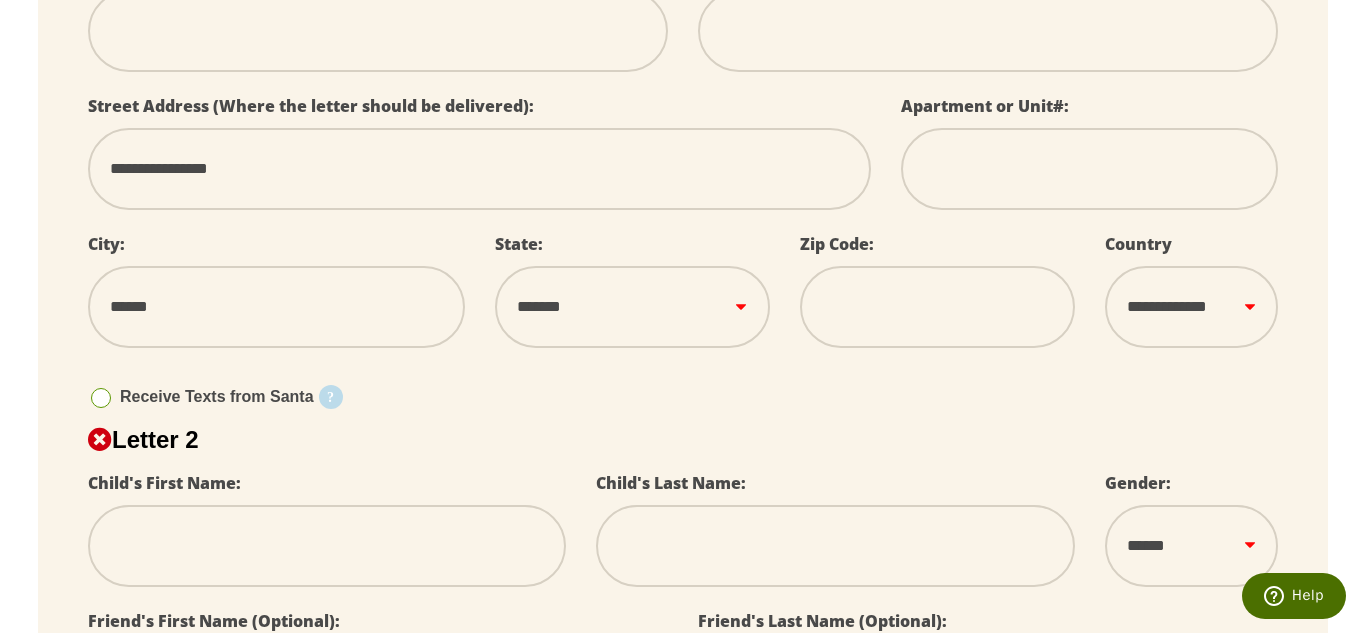 click on "**********" at bounding box center [632, 307] 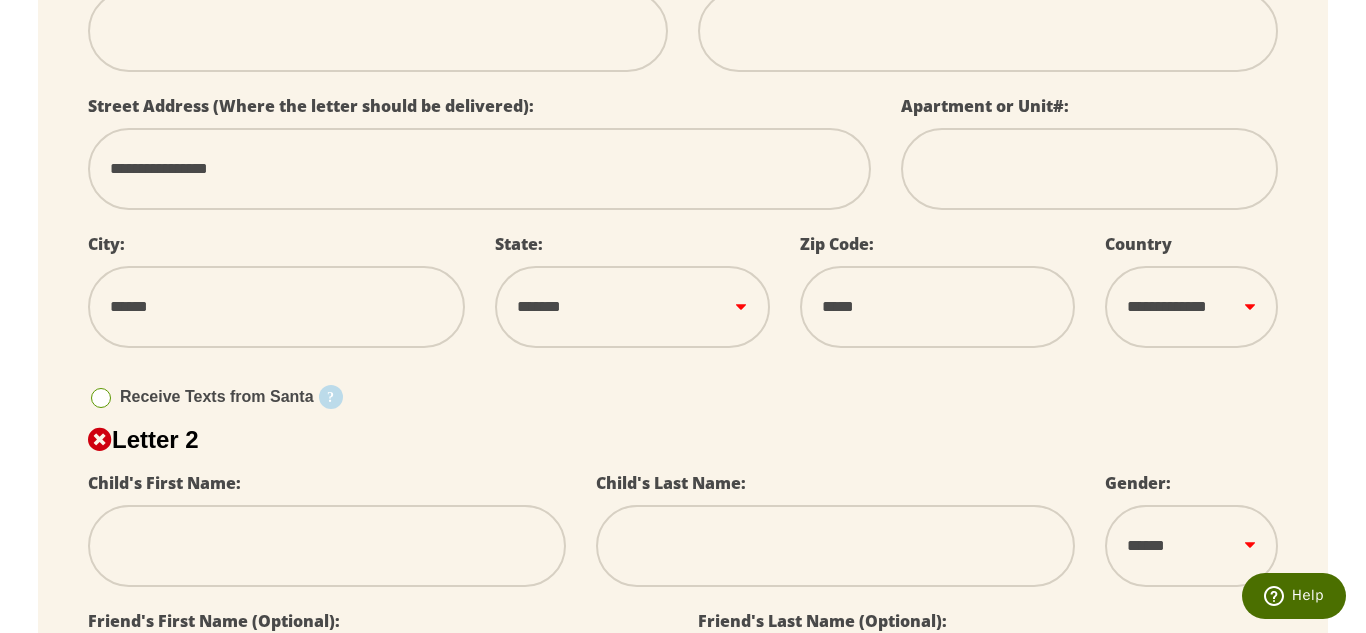 click at bounding box center [327, 546] 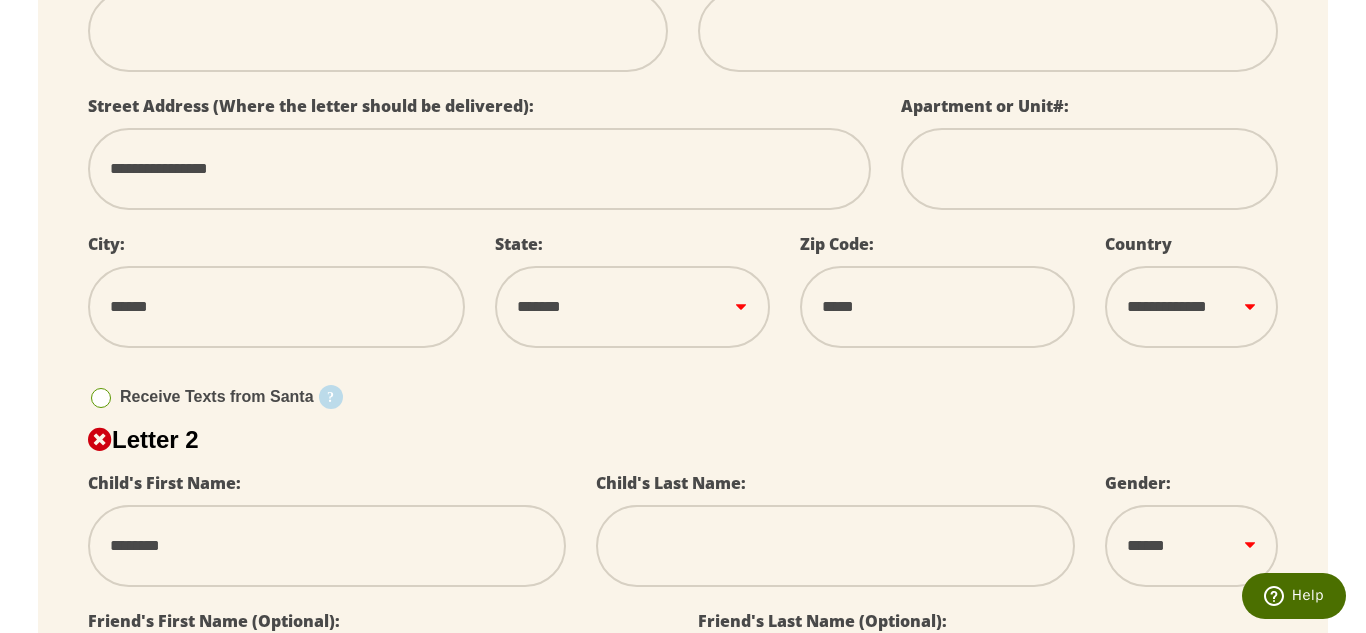 click at bounding box center [835, 546] 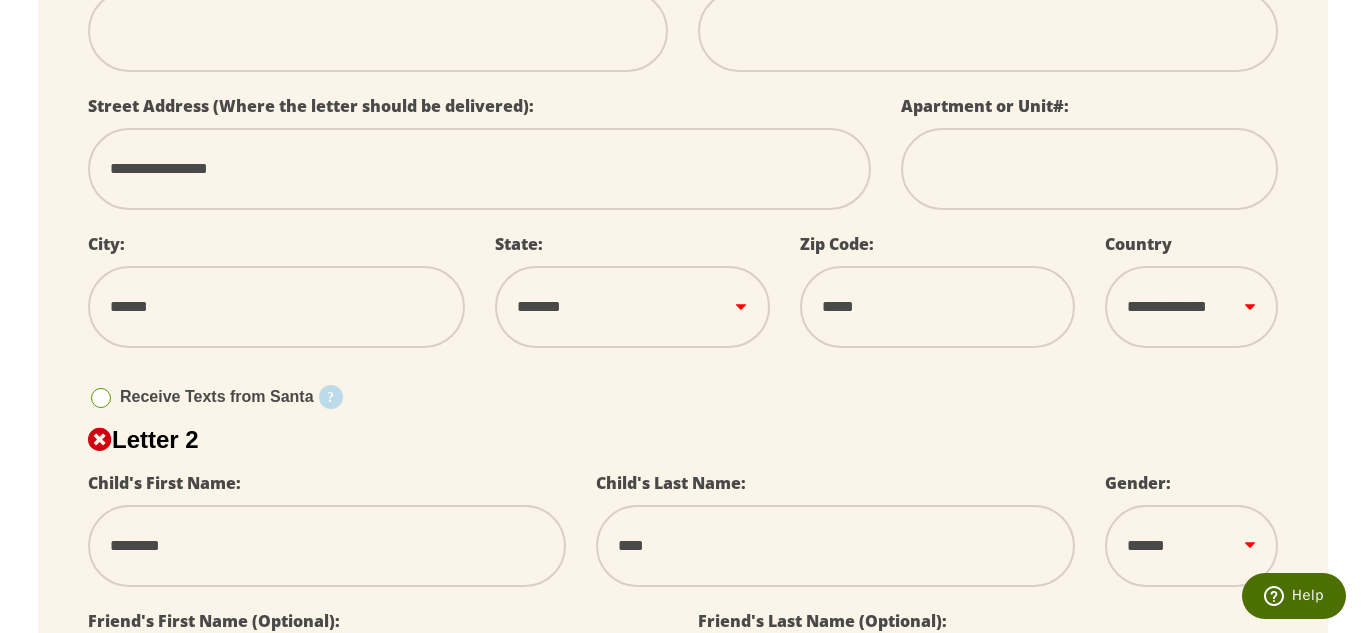 click on "******   ***   ****" at bounding box center [1191, 546] 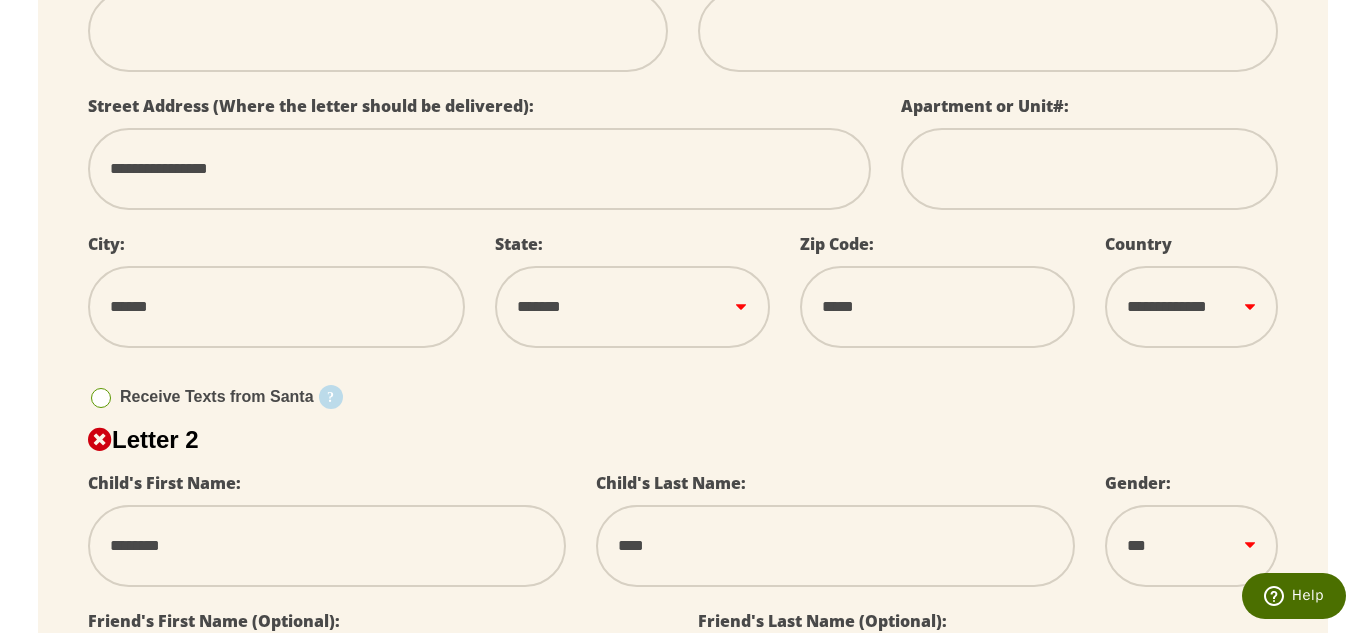 click on "******   ***   ****" at bounding box center [1191, 546] 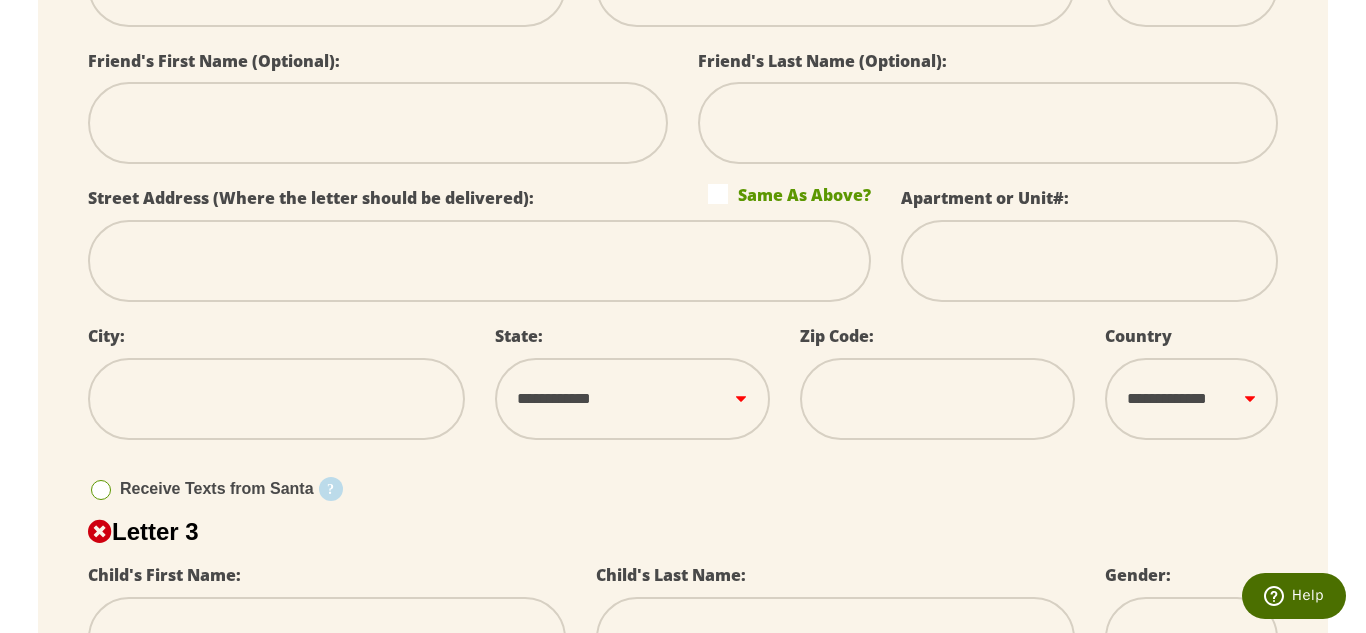 scroll, scrollTop: 1340, scrollLeft: 0, axis: vertical 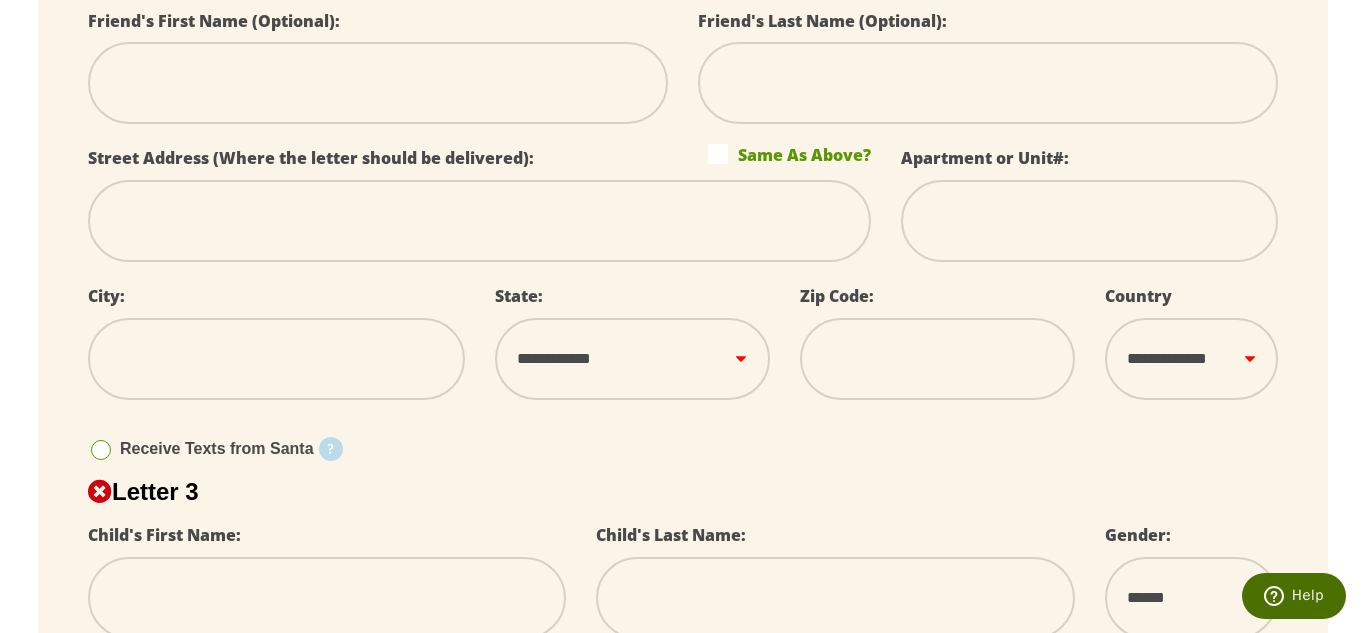 click at bounding box center (479, 221) 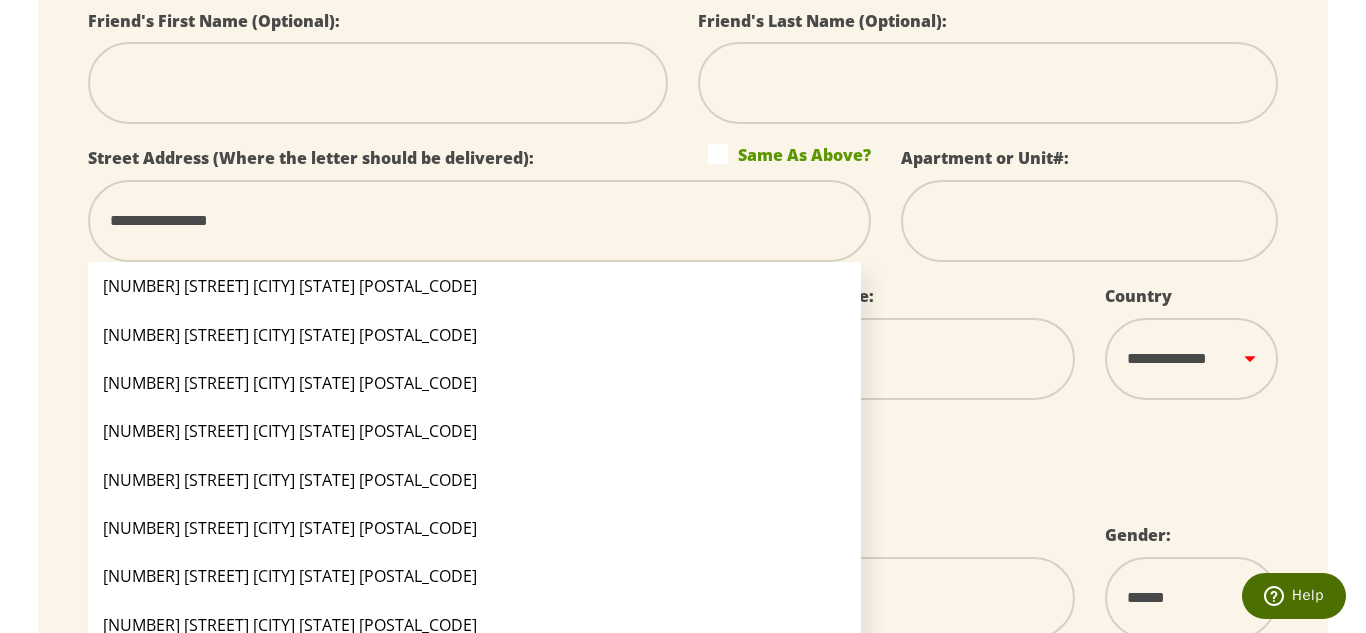 click on "**********" at bounding box center (683, 518) 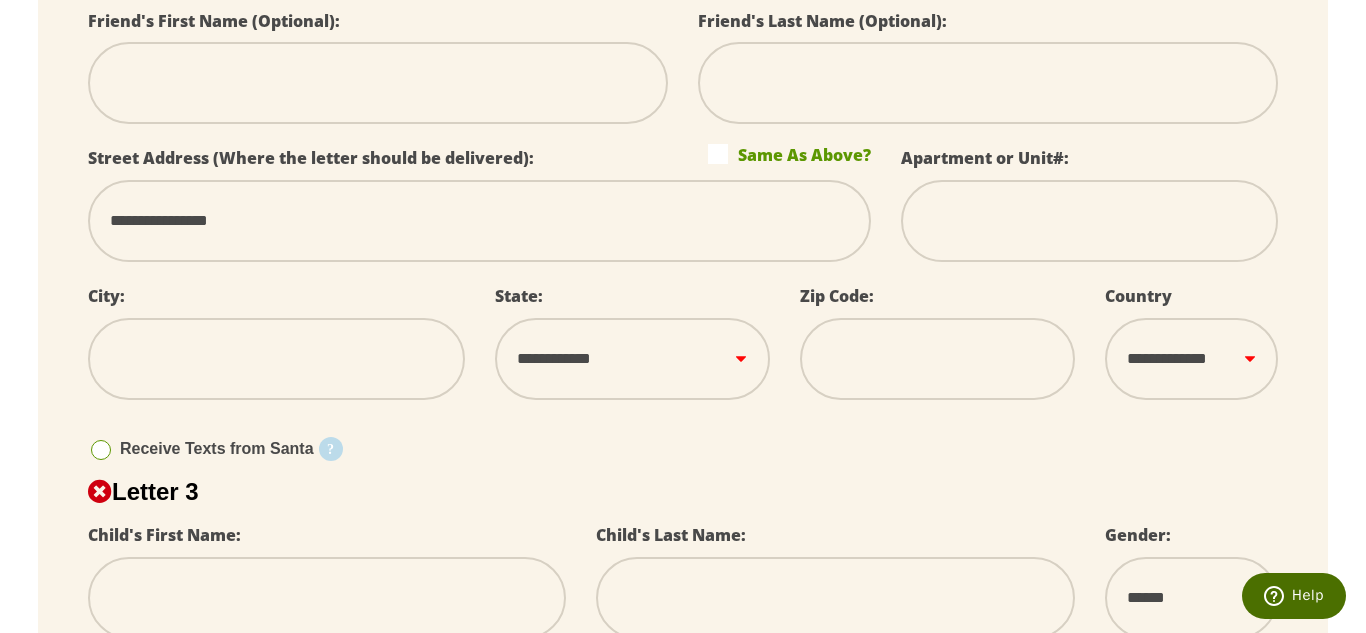 click at bounding box center (276, 359) 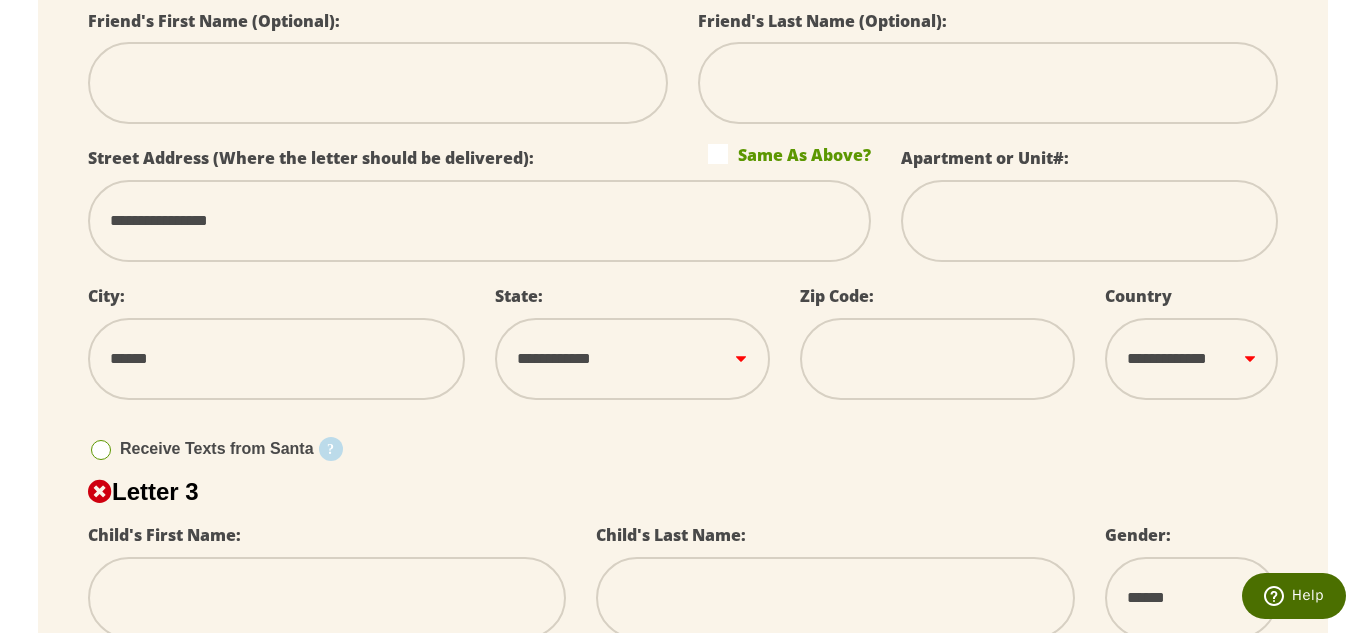click on "**********" at bounding box center [632, 359] 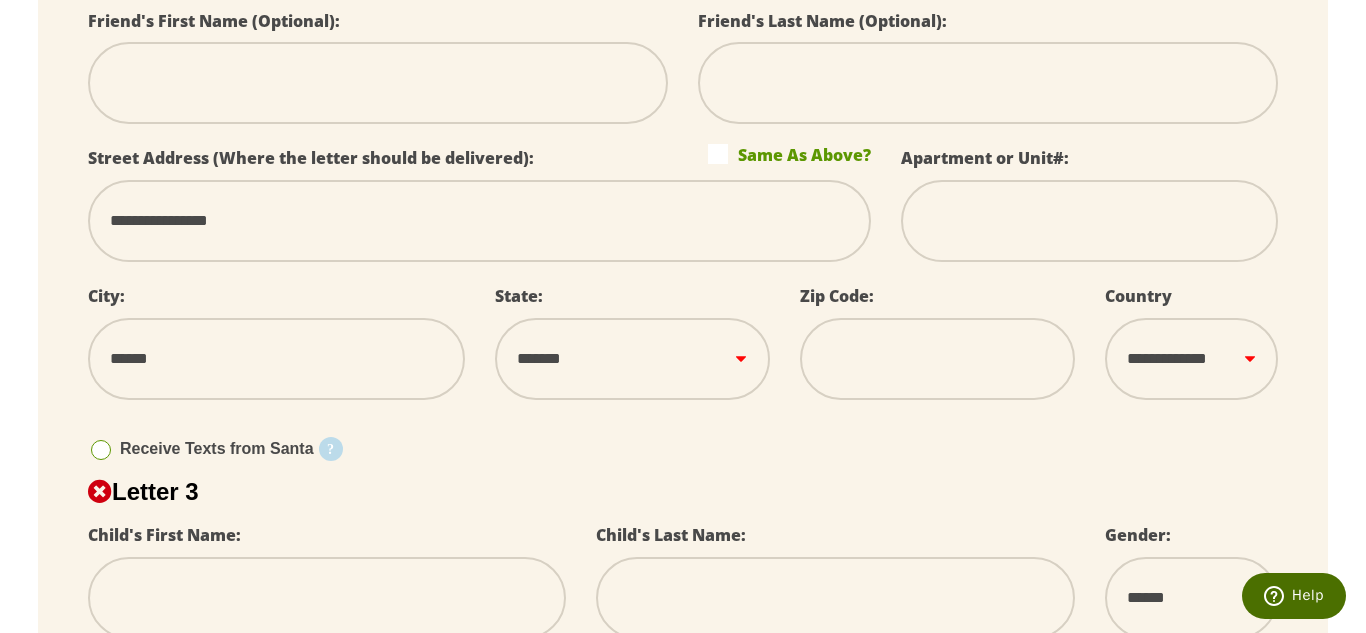 click on "**********" at bounding box center [632, 359] 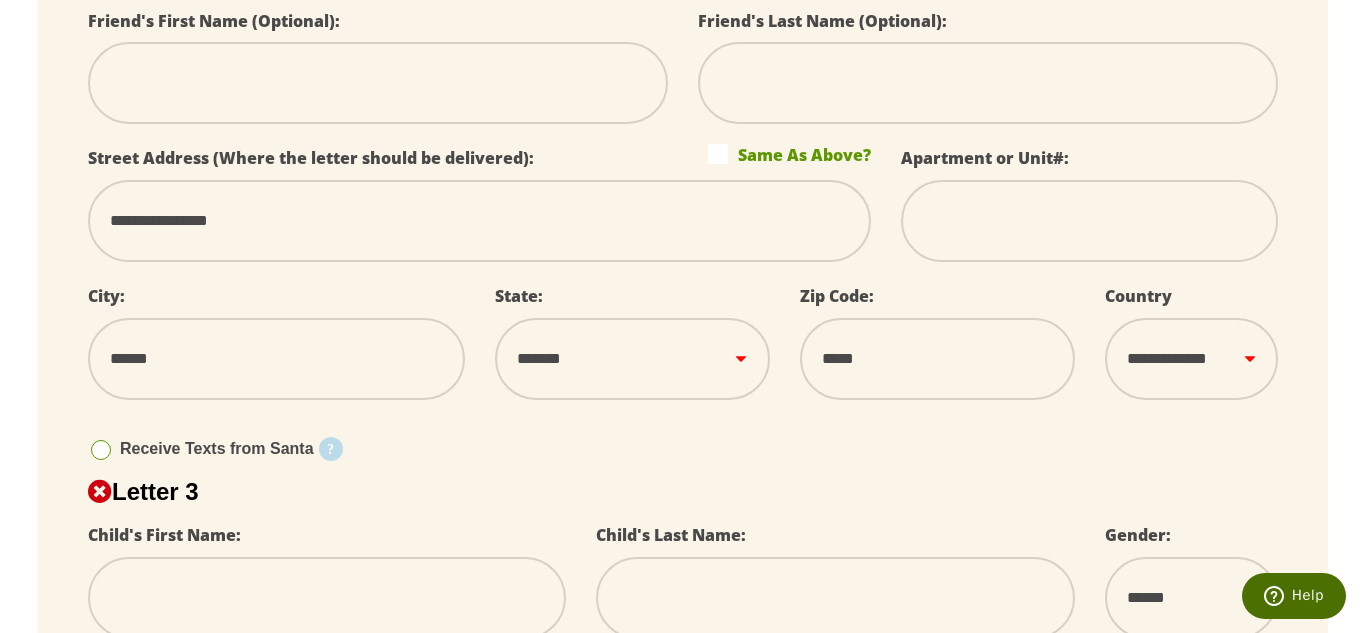 click on "**********" at bounding box center [683, 693] 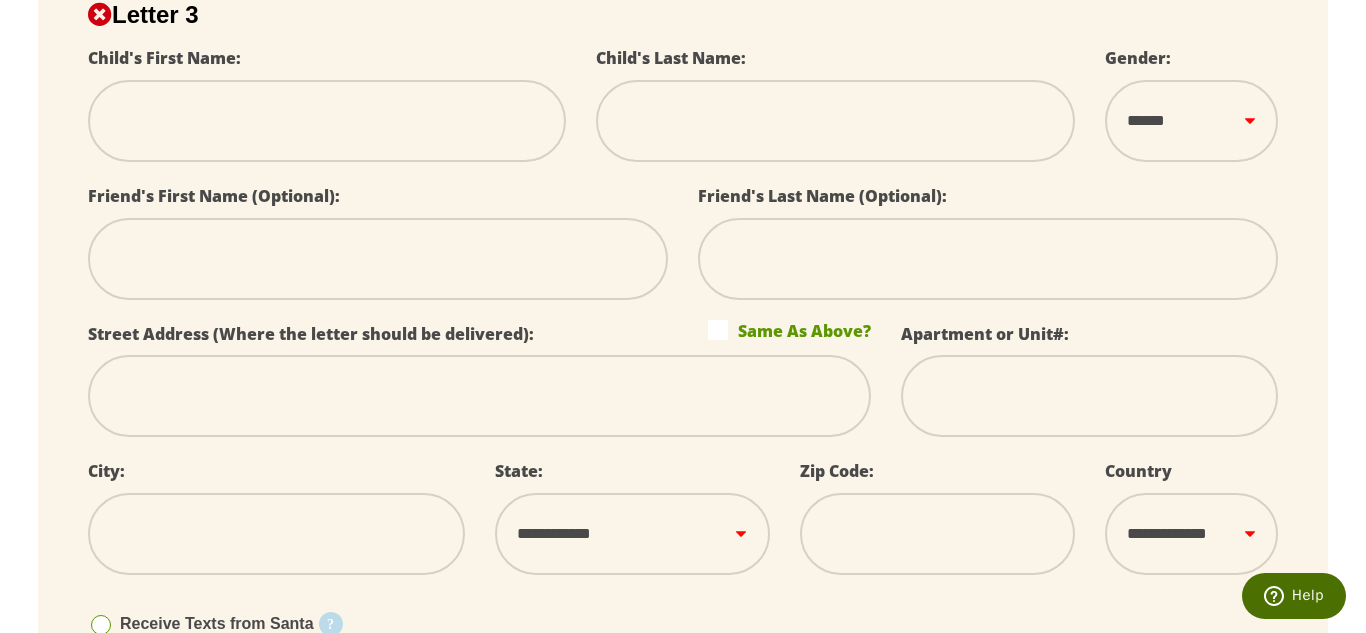 scroll, scrollTop: 1820, scrollLeft: 0, axis: vertical 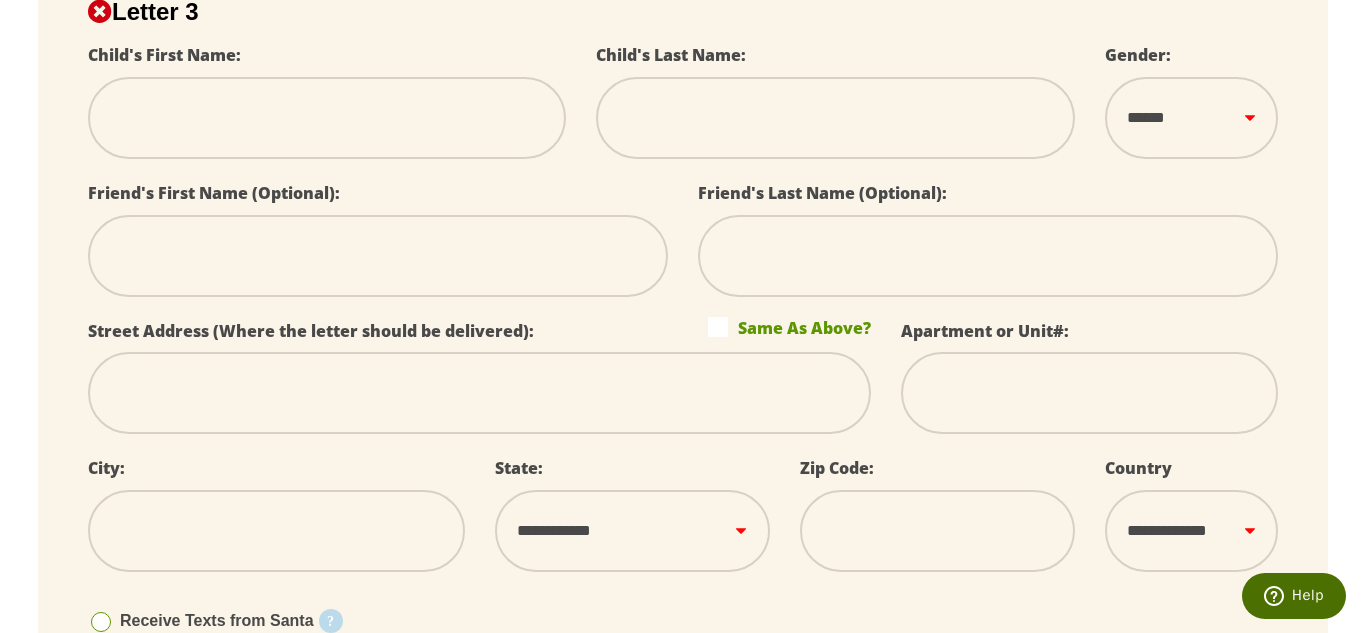 click at bounding box center (327, 118) 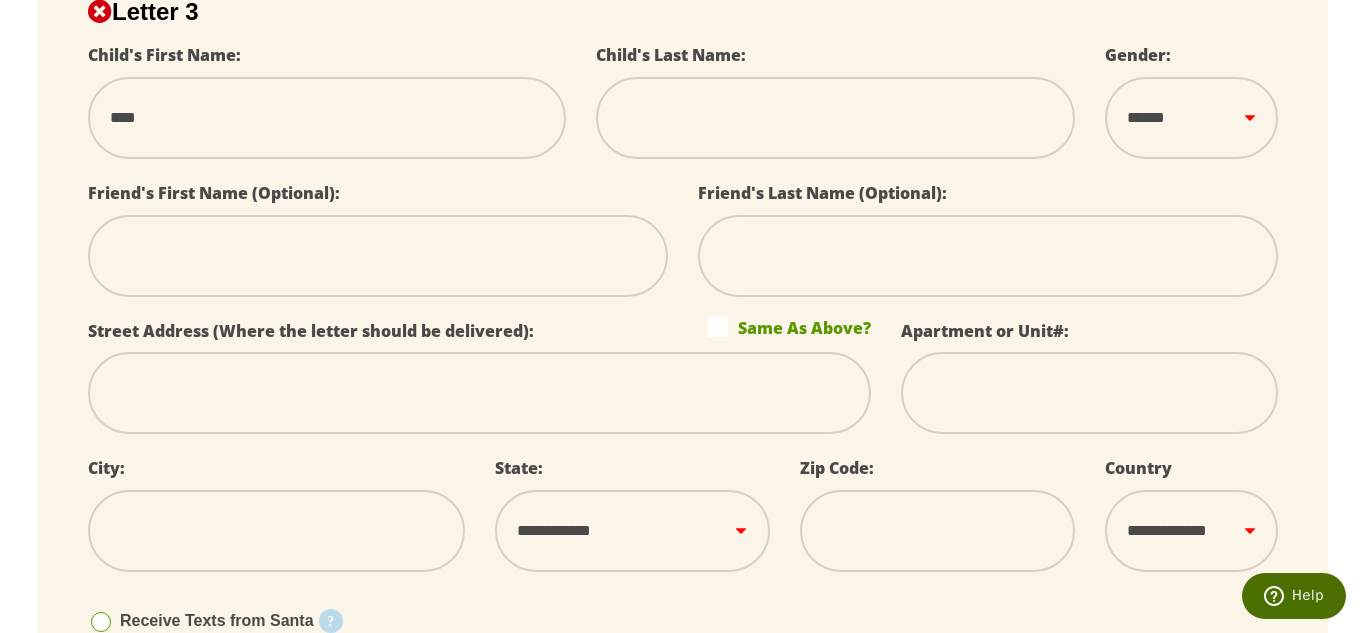 click at bounding box center (835, 118) 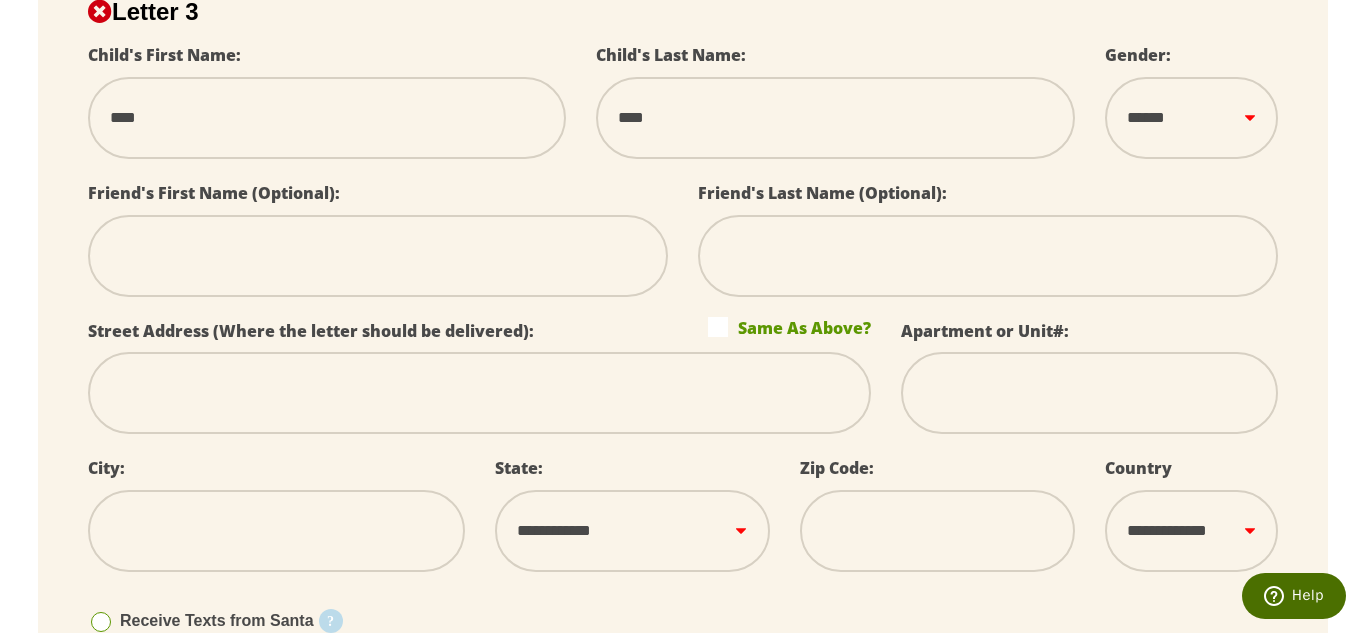 click on "******   ***   ****" at bounding box center (1191, 118) 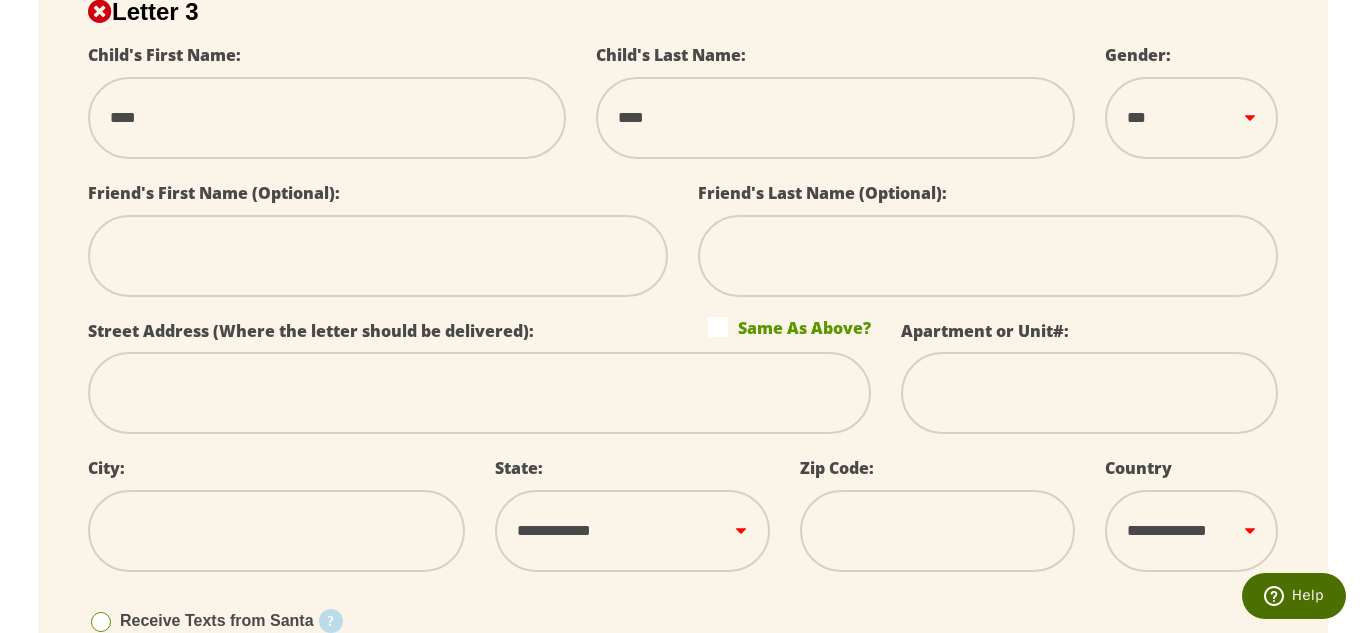 click on "******   ***   ****" at bounding box center (1191, 118) 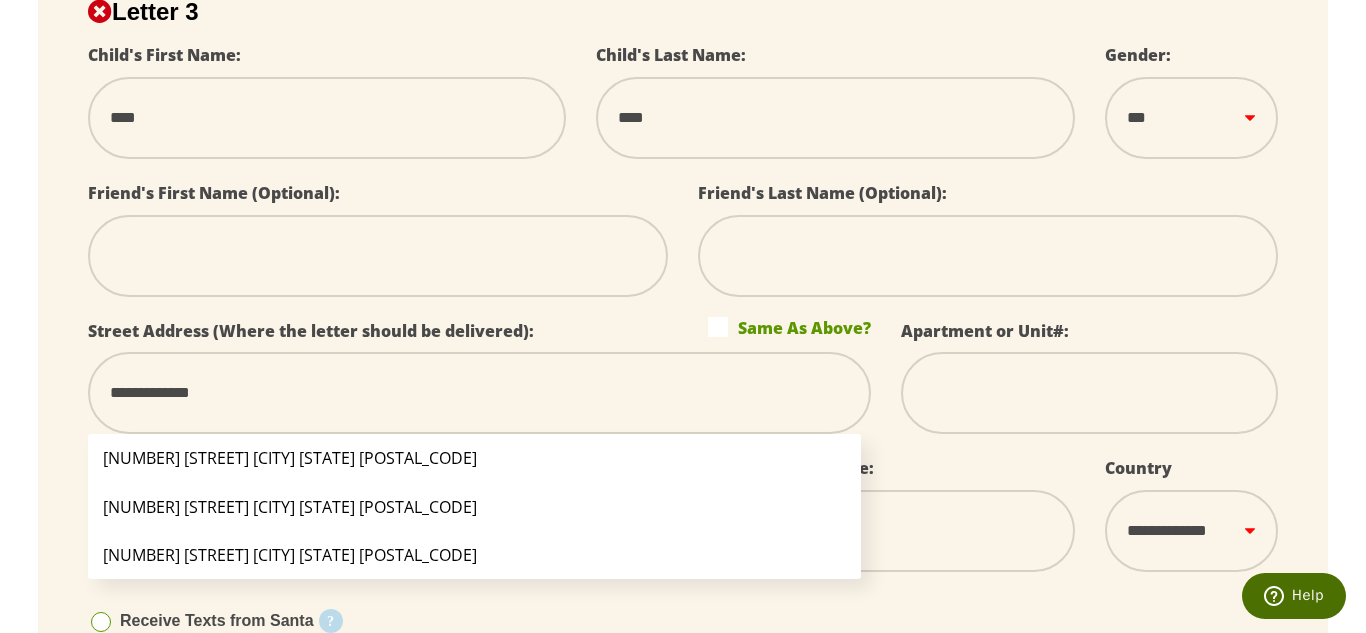 click on "[NUMBER] [STREET] [CITY]
[STATE] [POSTAL_CODE]" at bounding box center (474, 458) 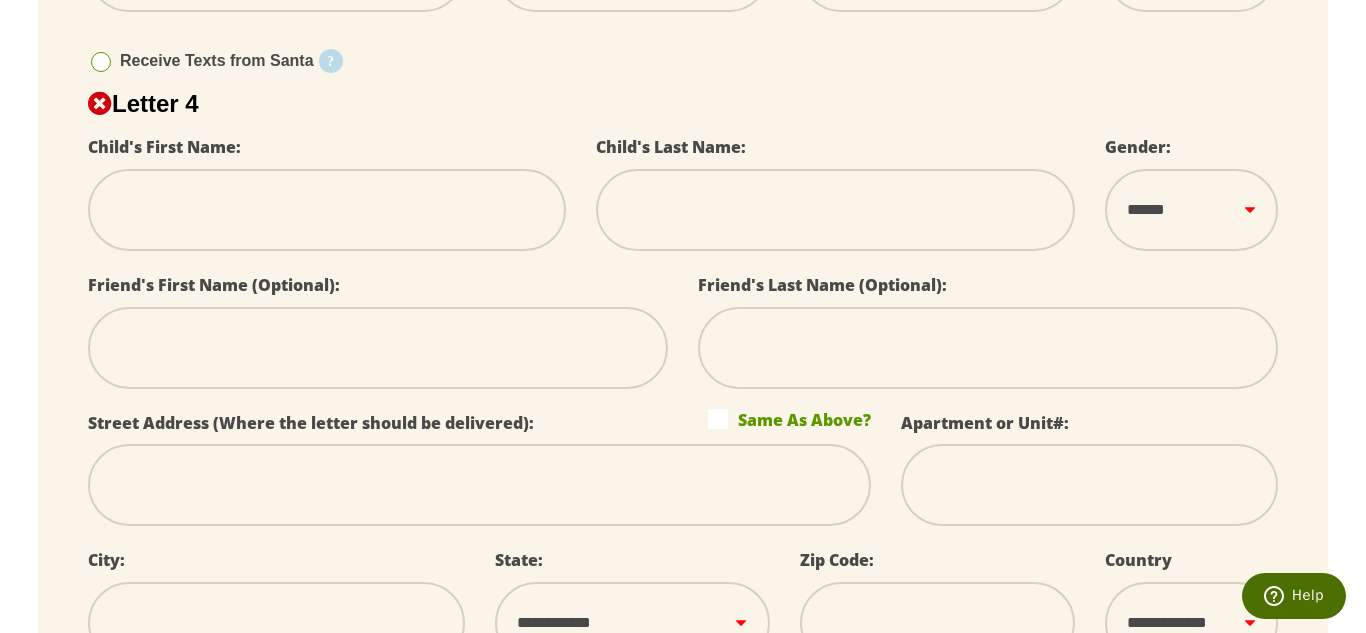 scroll, scrollTop: 2420, scrollLeft: 0, axis: vertical 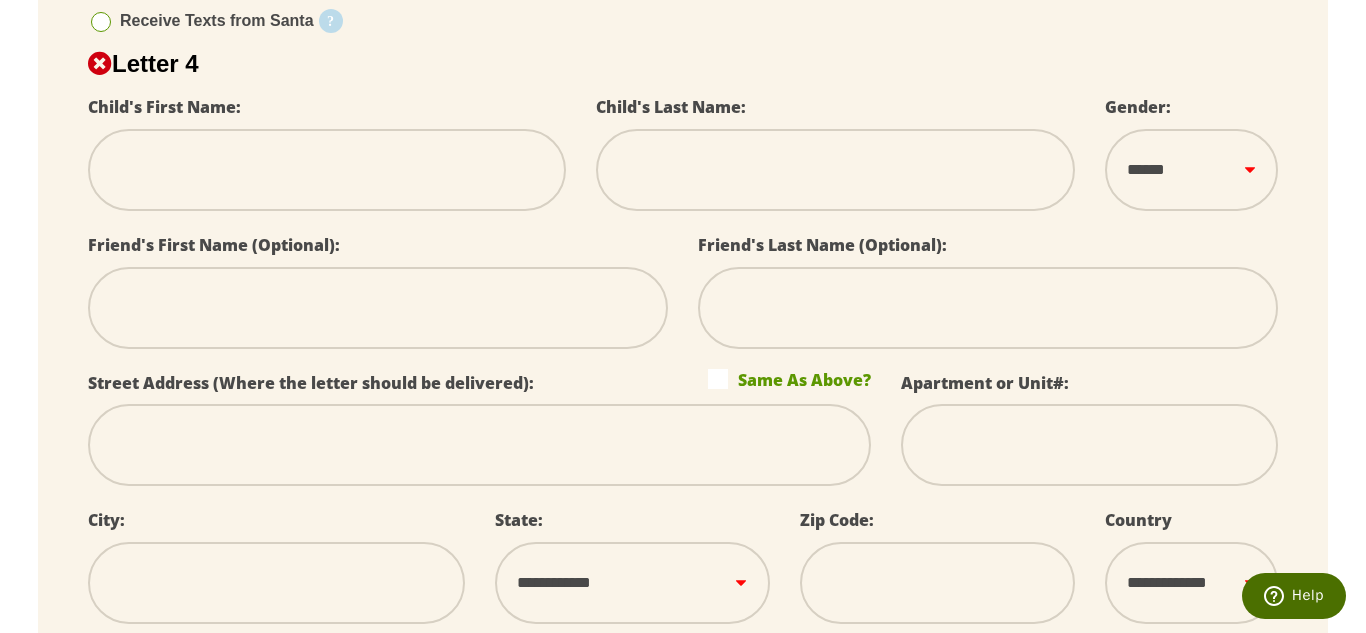 click at bounding box center [327, 170] 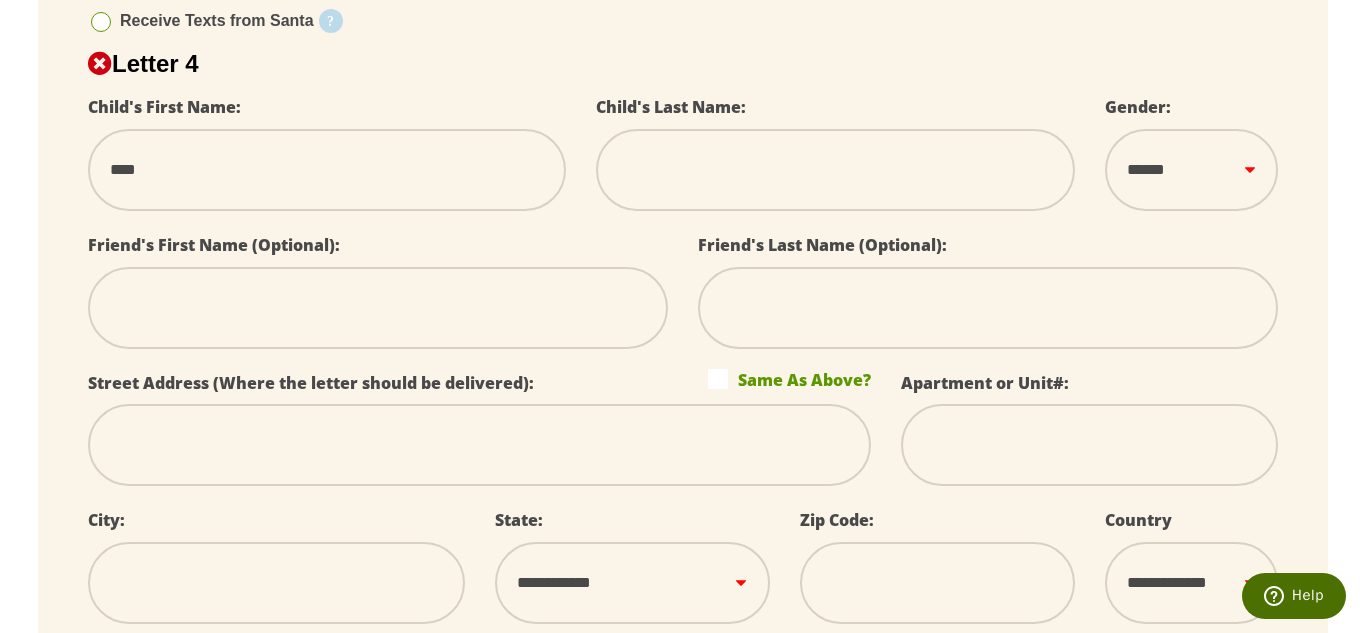 click at bounding box center (835, 170) 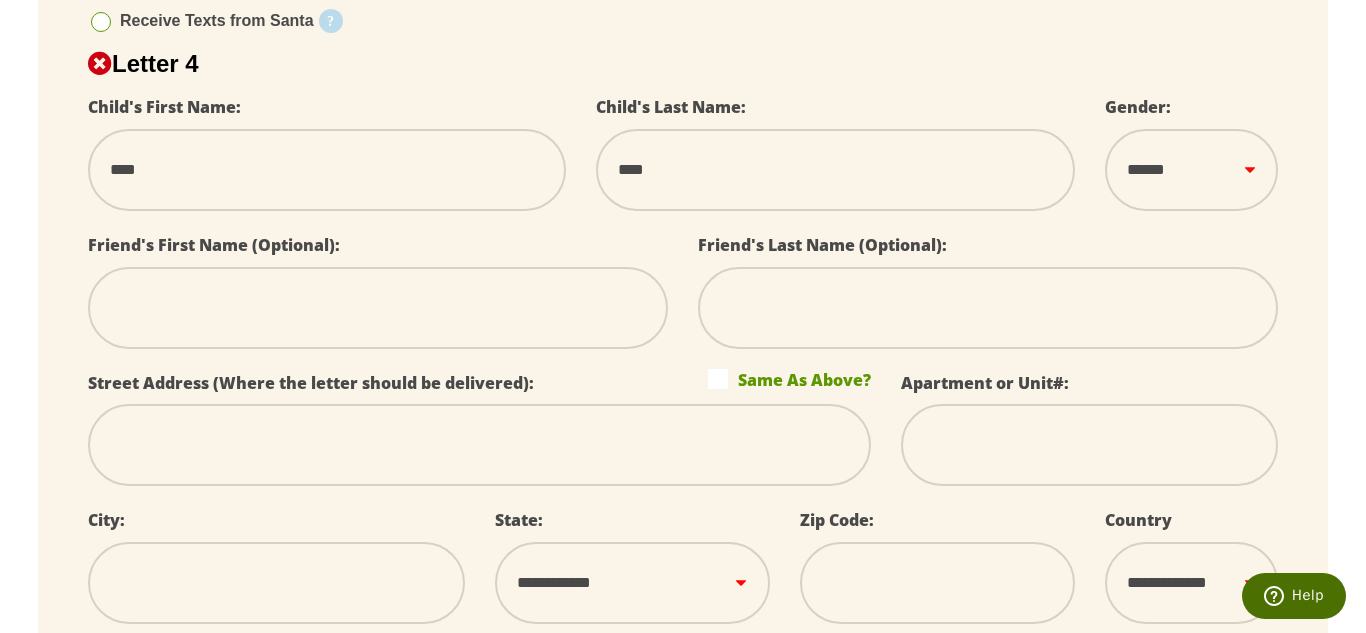 click on "******   ***   ****" at bounding box center (1191, 170) 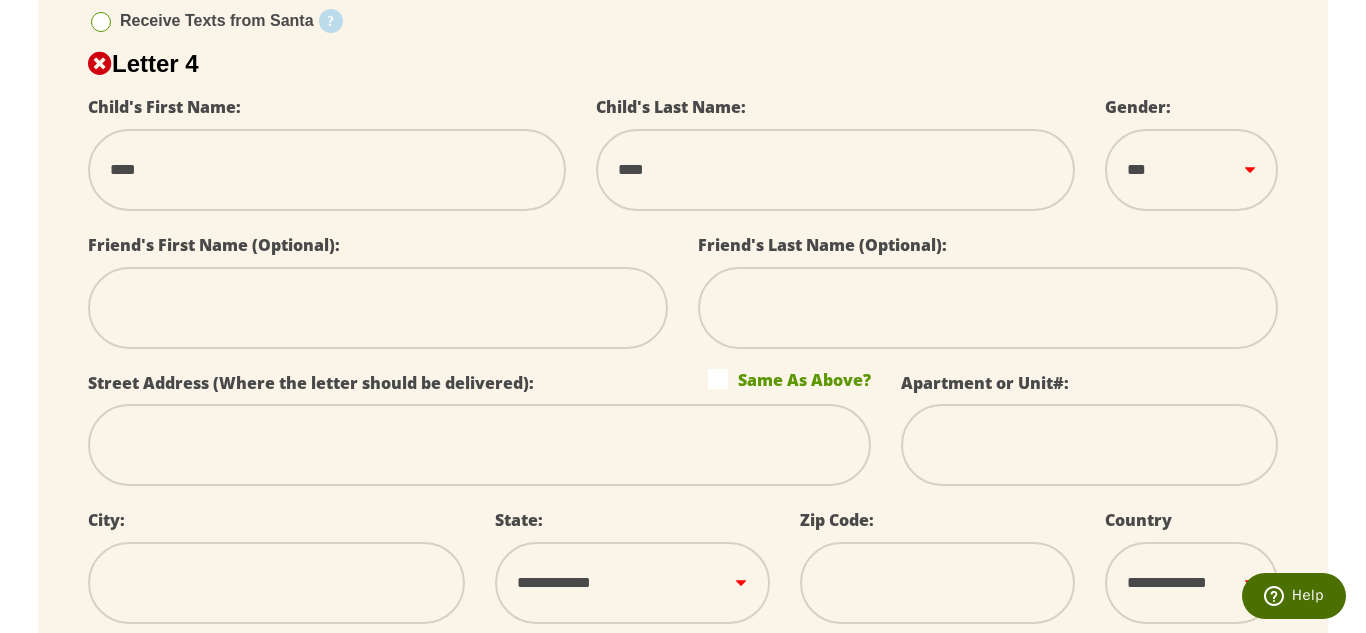 click on "******   ***   ****" at bounding box center (1191, 170) 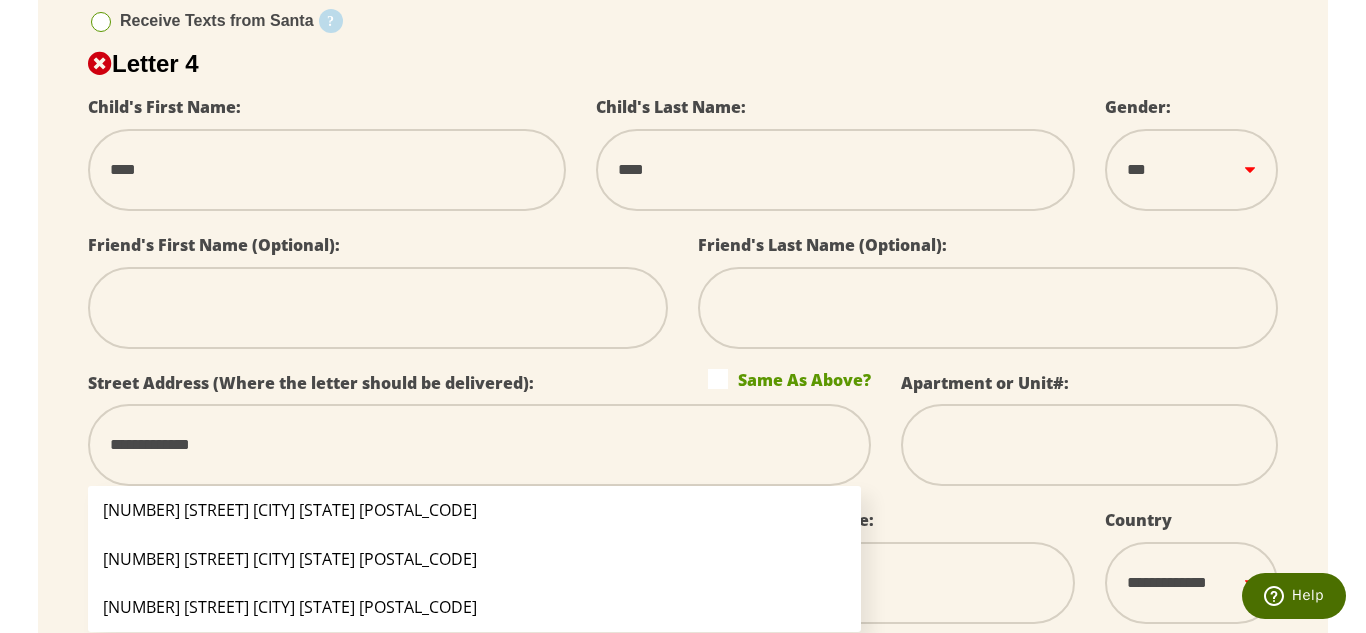 click on "[NUMBER] [STREET] [CITY]
[STATE] [POSTAL_CODE]" at bounding box center [474, 510] 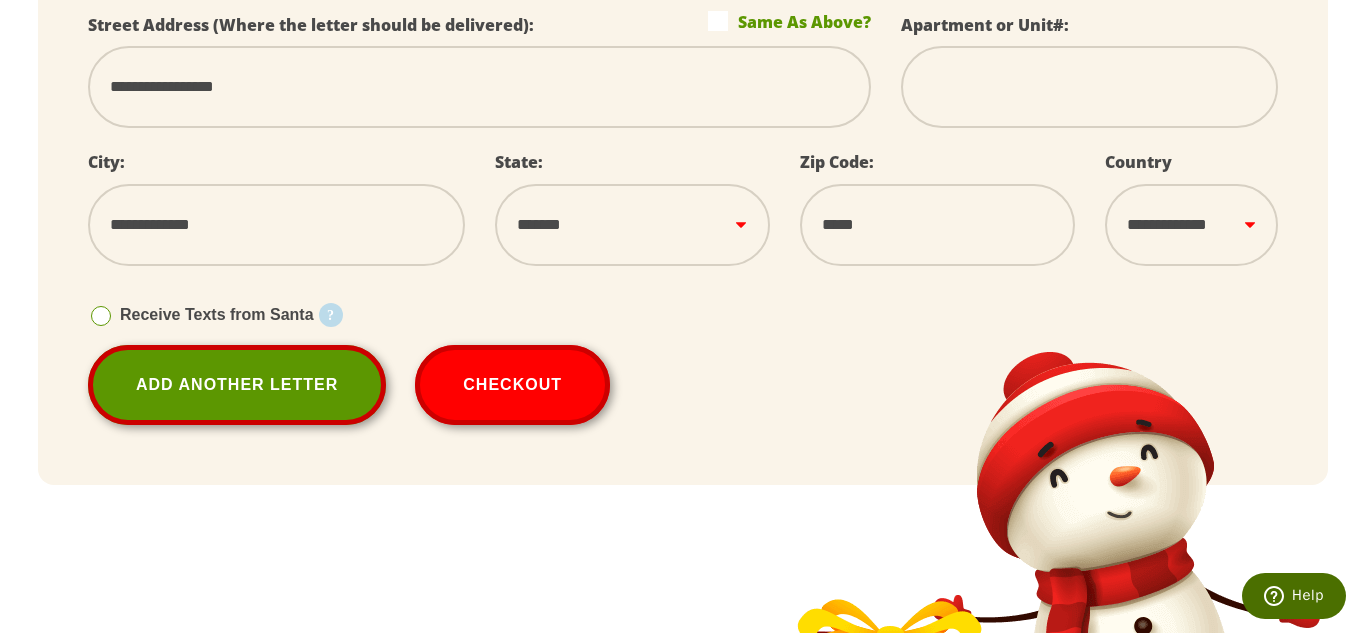 scroll, scrollTop: 2780, scrollLeft: 0, axis: vertical 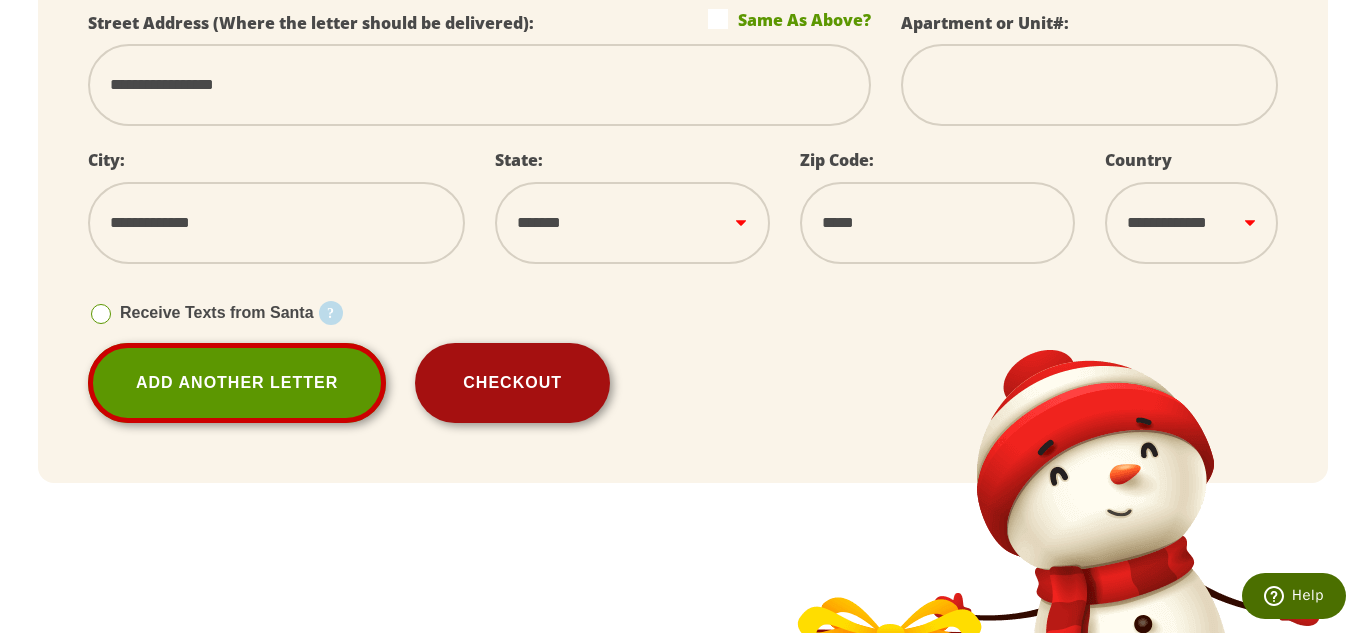 click on "Checkout" at bounding box center [512, 383] 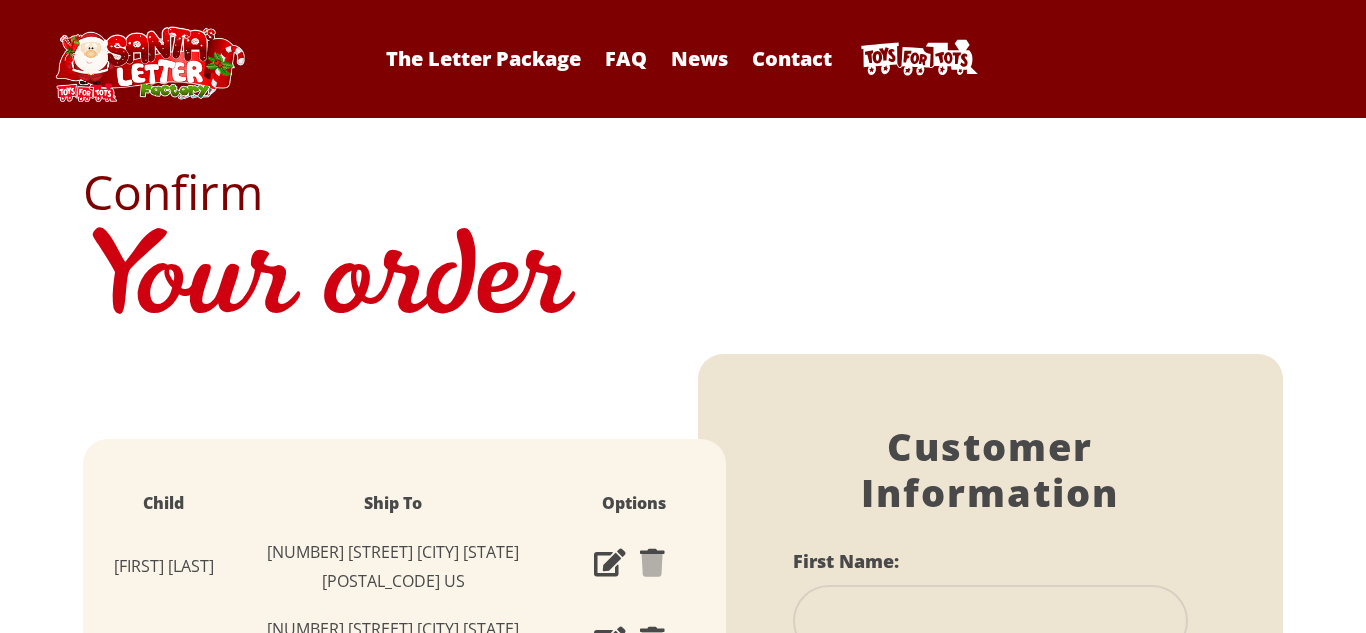 scroll, scrollTop: 0, scrollLeft: 0, axis: both 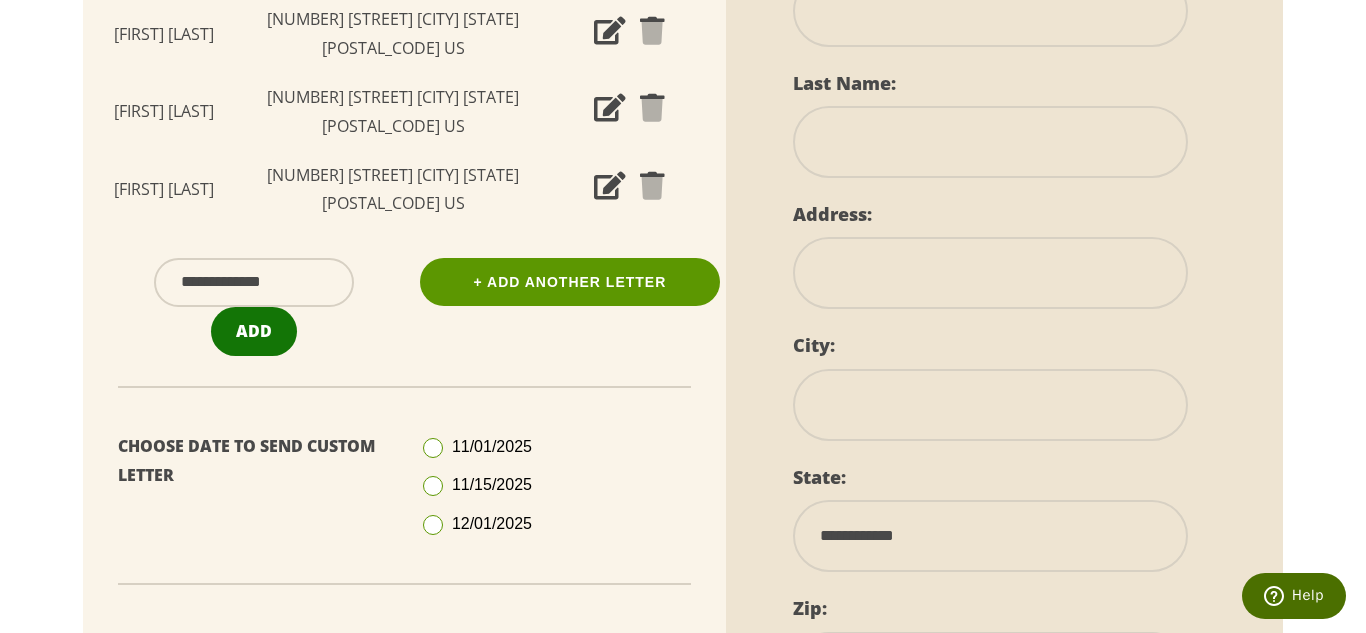 click on "Add" at bounding box center (254, 331) 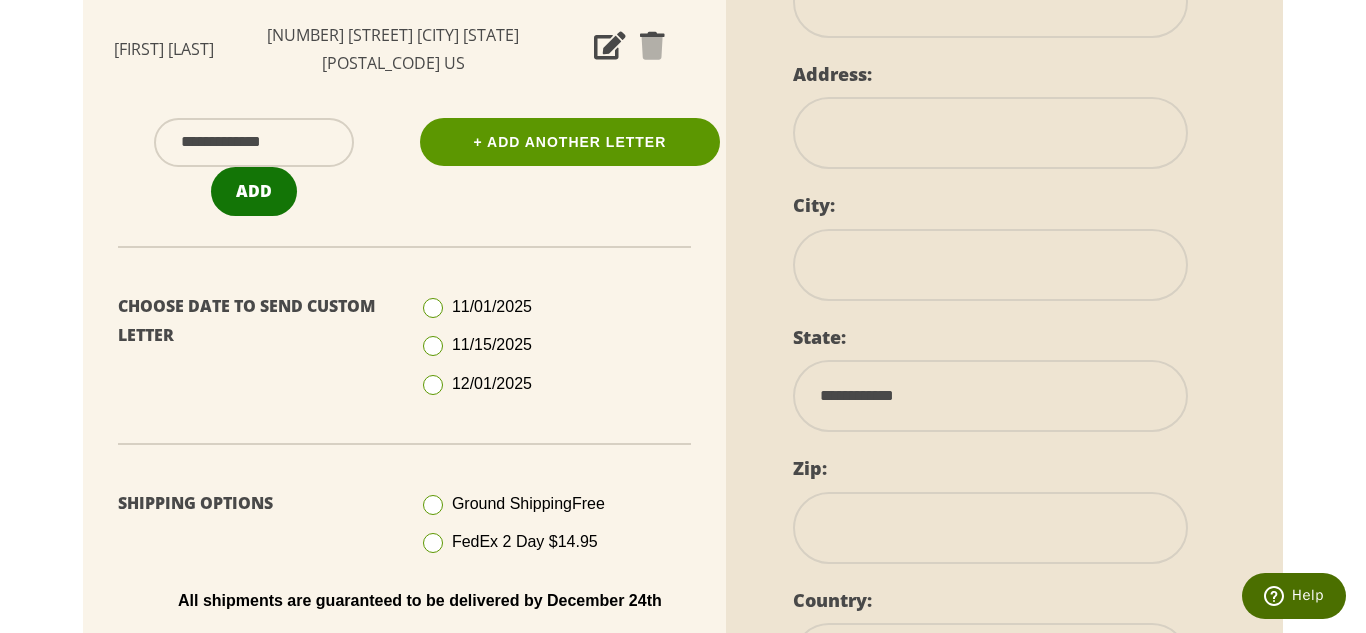 scroll, scrollTop: 730, scrollLeft: 0, axis: vertical 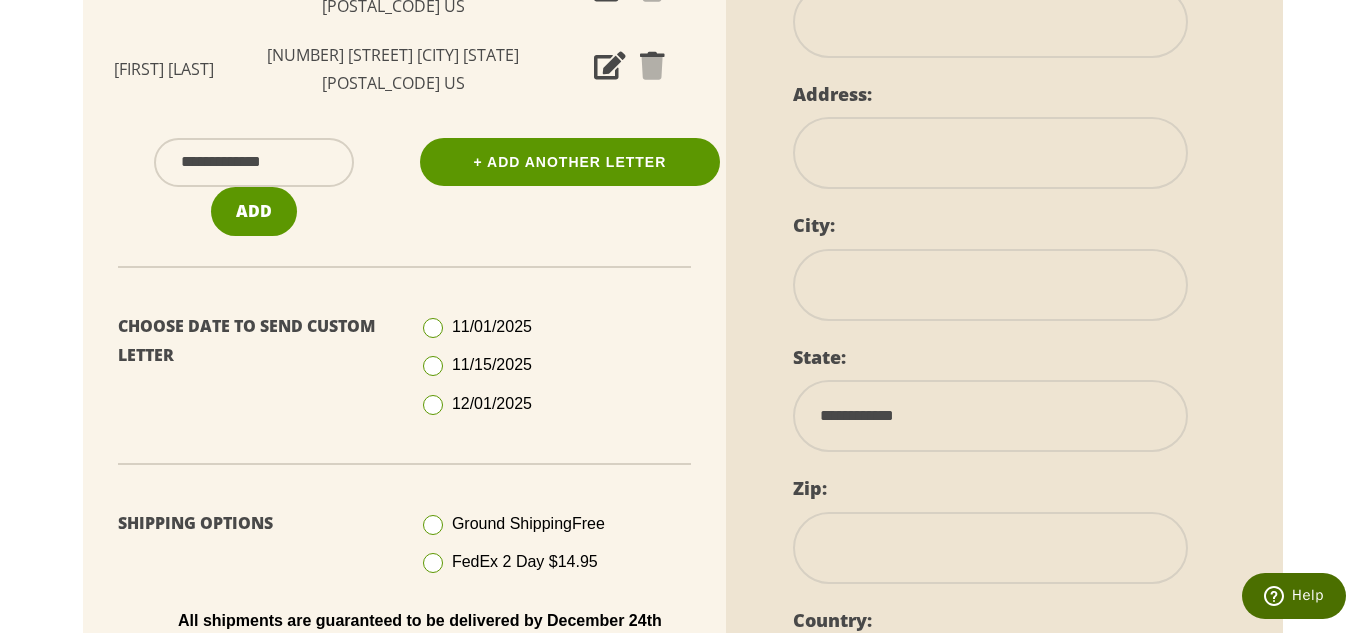 click at bounding box center [433, 405] 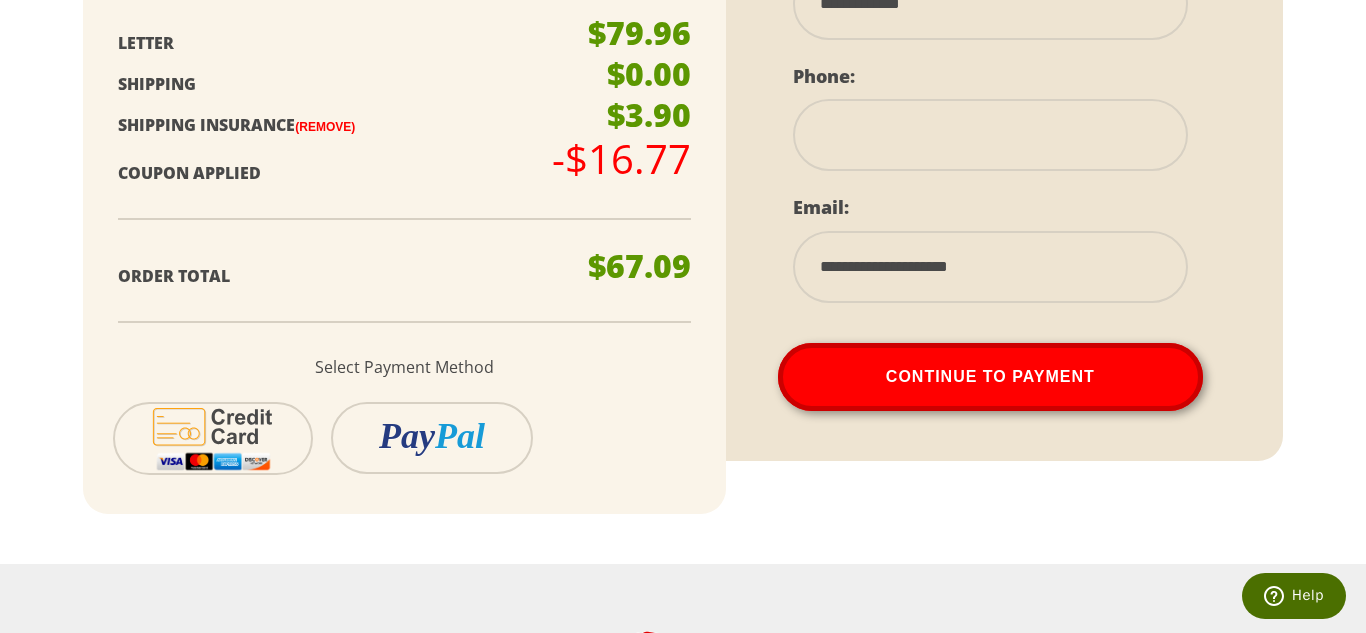 scroll, scrollTop: 1440, scrollLeft: 0, axis: vertical 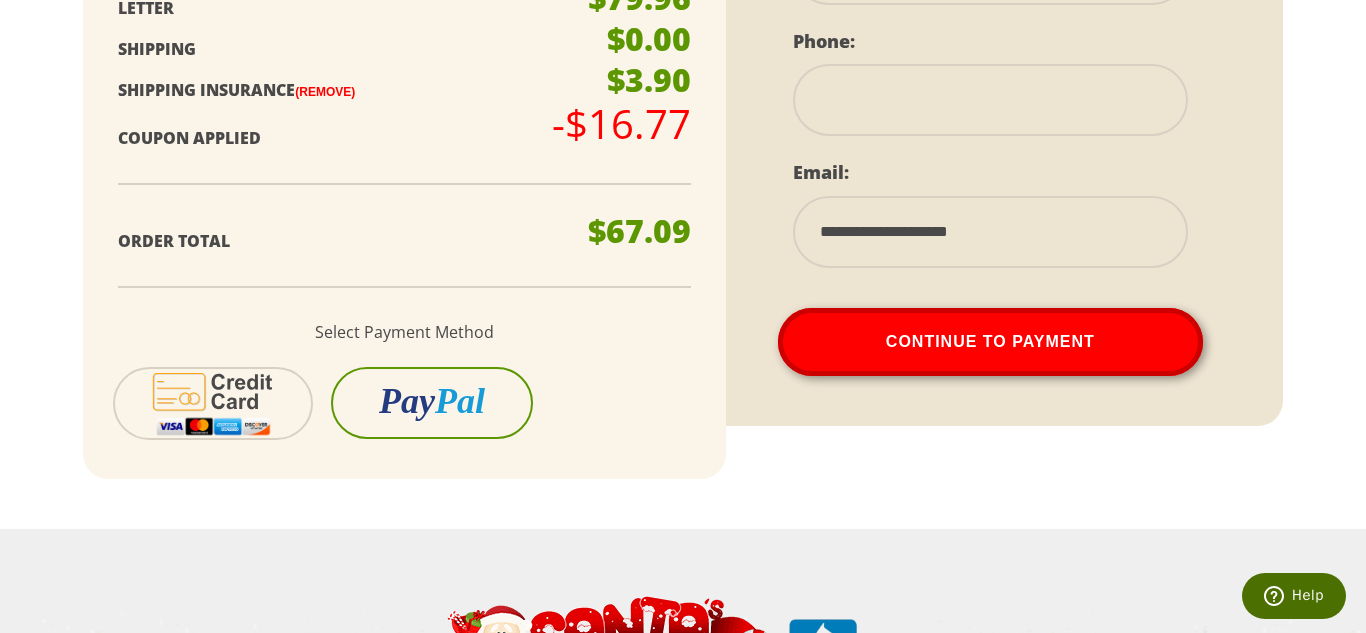click on "Pal" at bounding box center [460, 401] 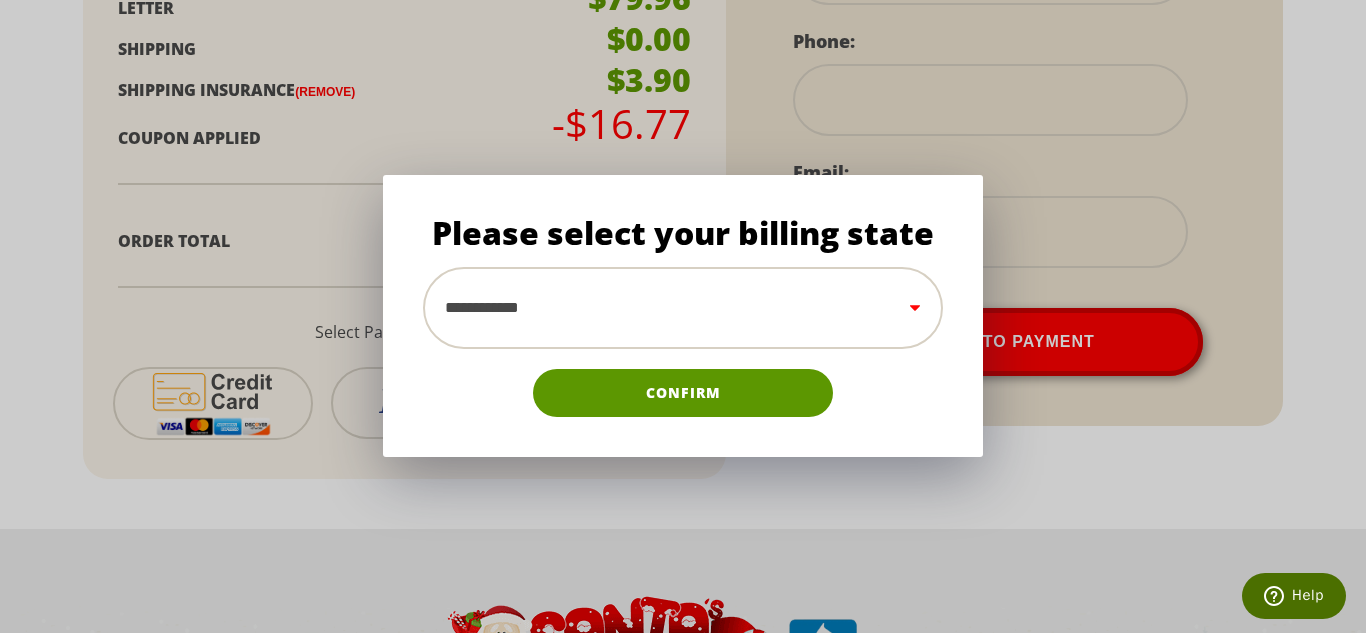 click on "**********" at bounding box center [683, 308] 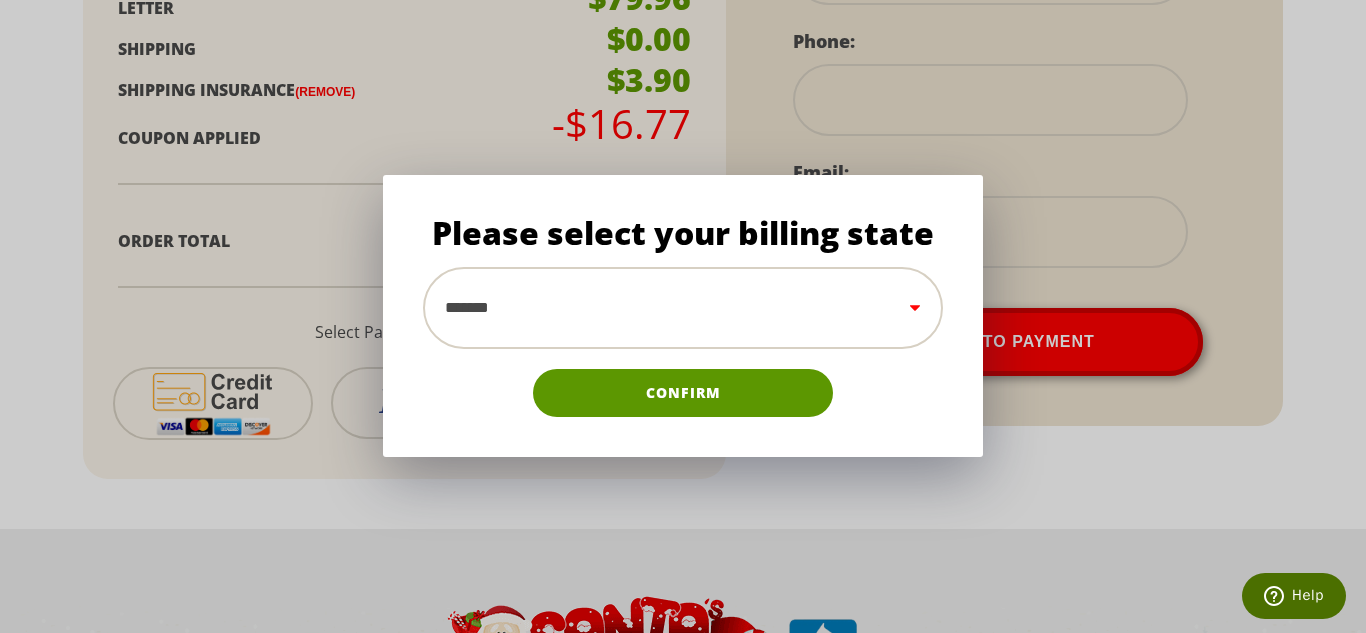 click on "**********" at bounding box center (683, 308) 